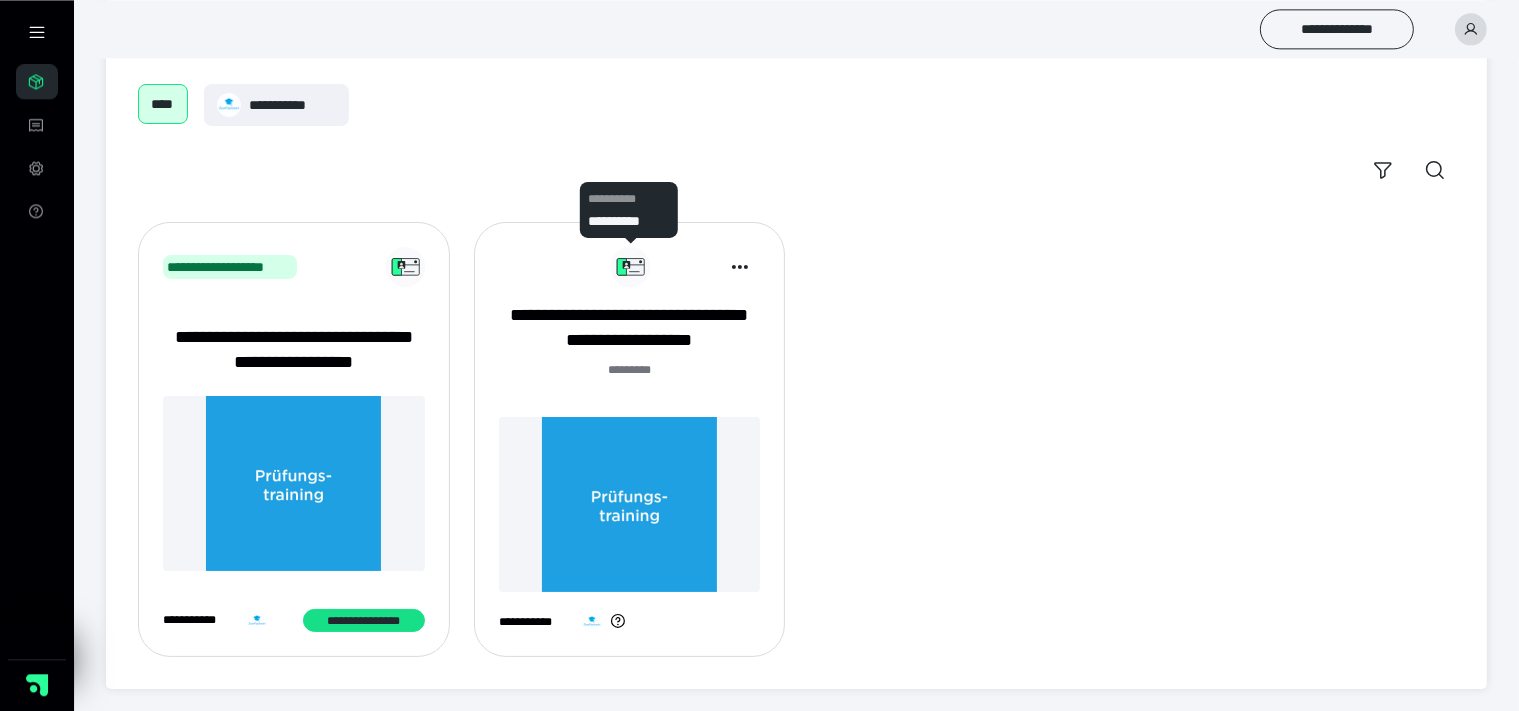 scroll, scrollTop: 95, scrollLeft: 0, axis: vertical 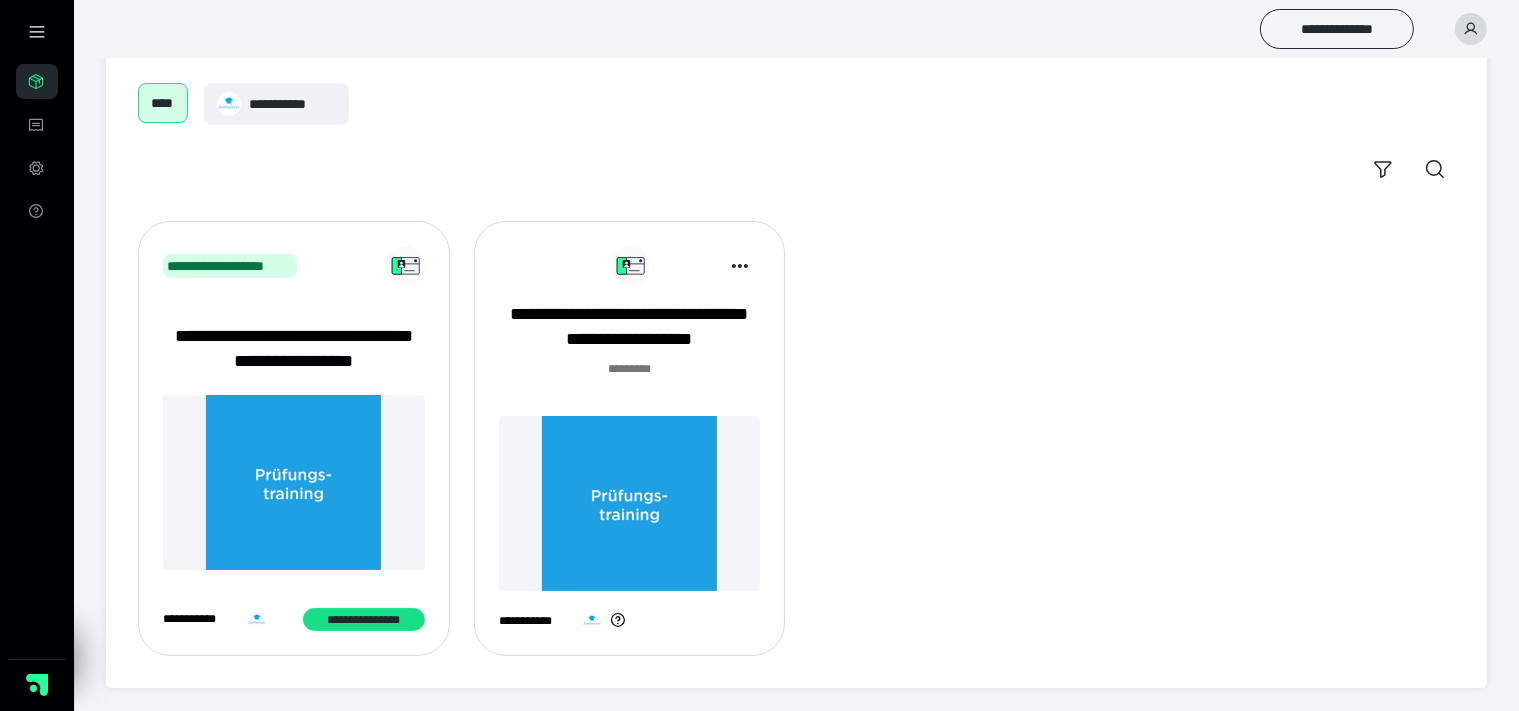 click at bounding box center (630, 503) 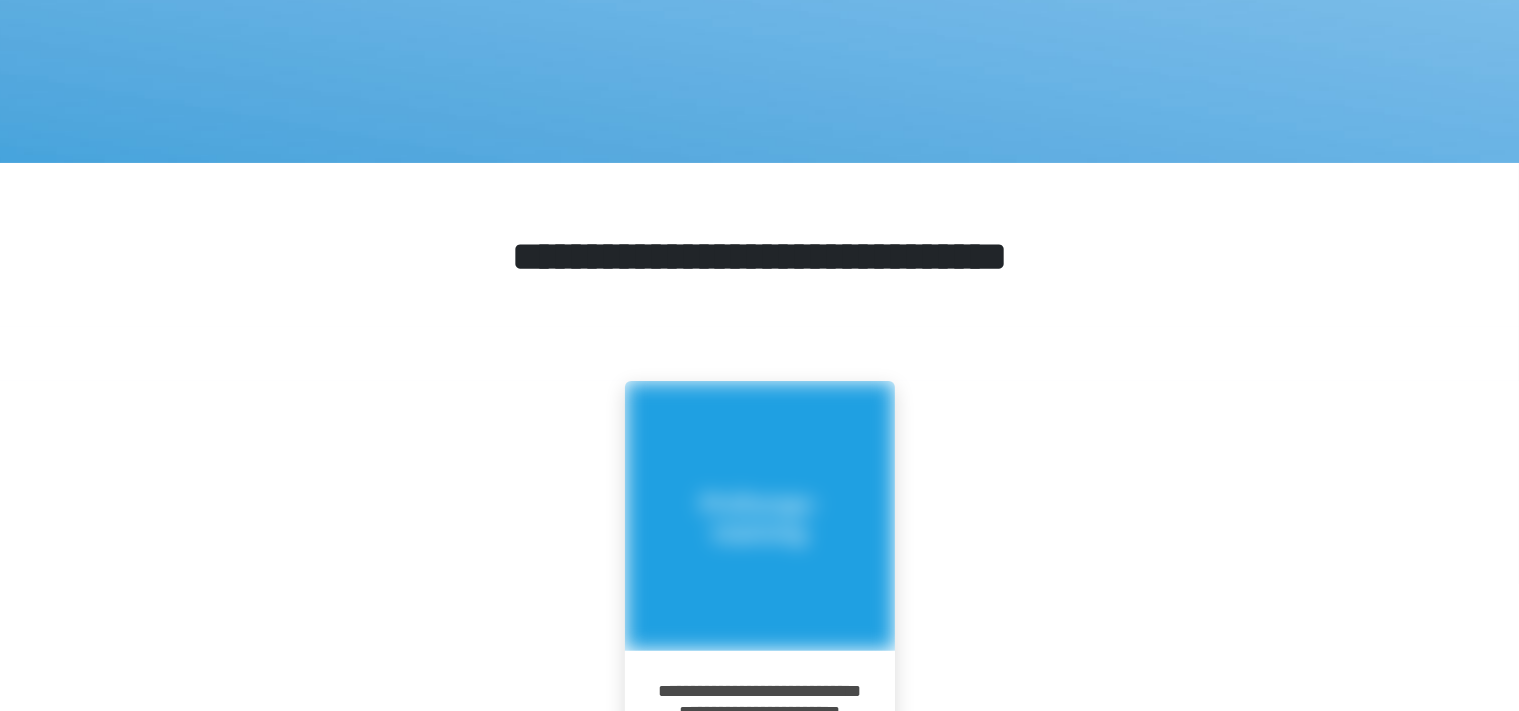 scroll, scrollTop: 633, scrollLeft: 0, axis: vertical 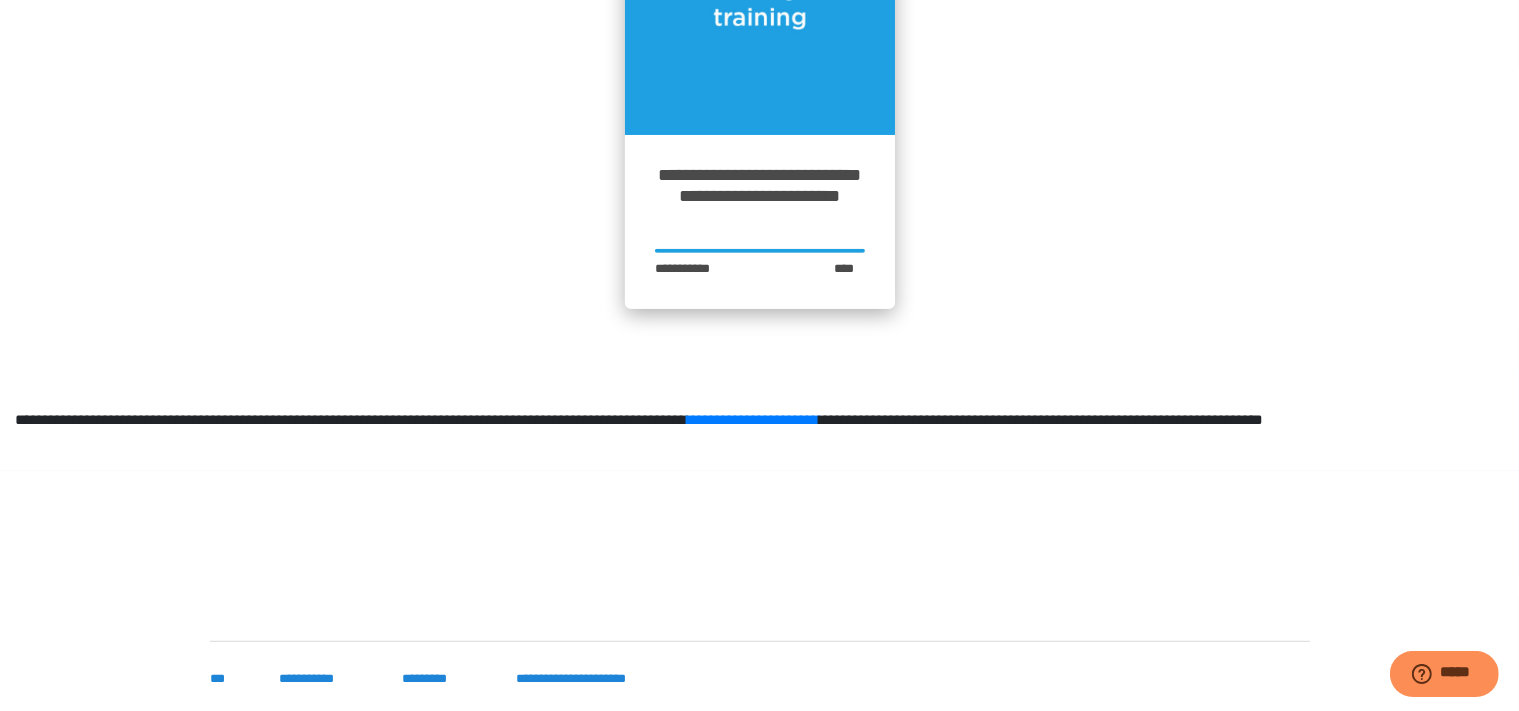 click at bounding box center [760, 0] 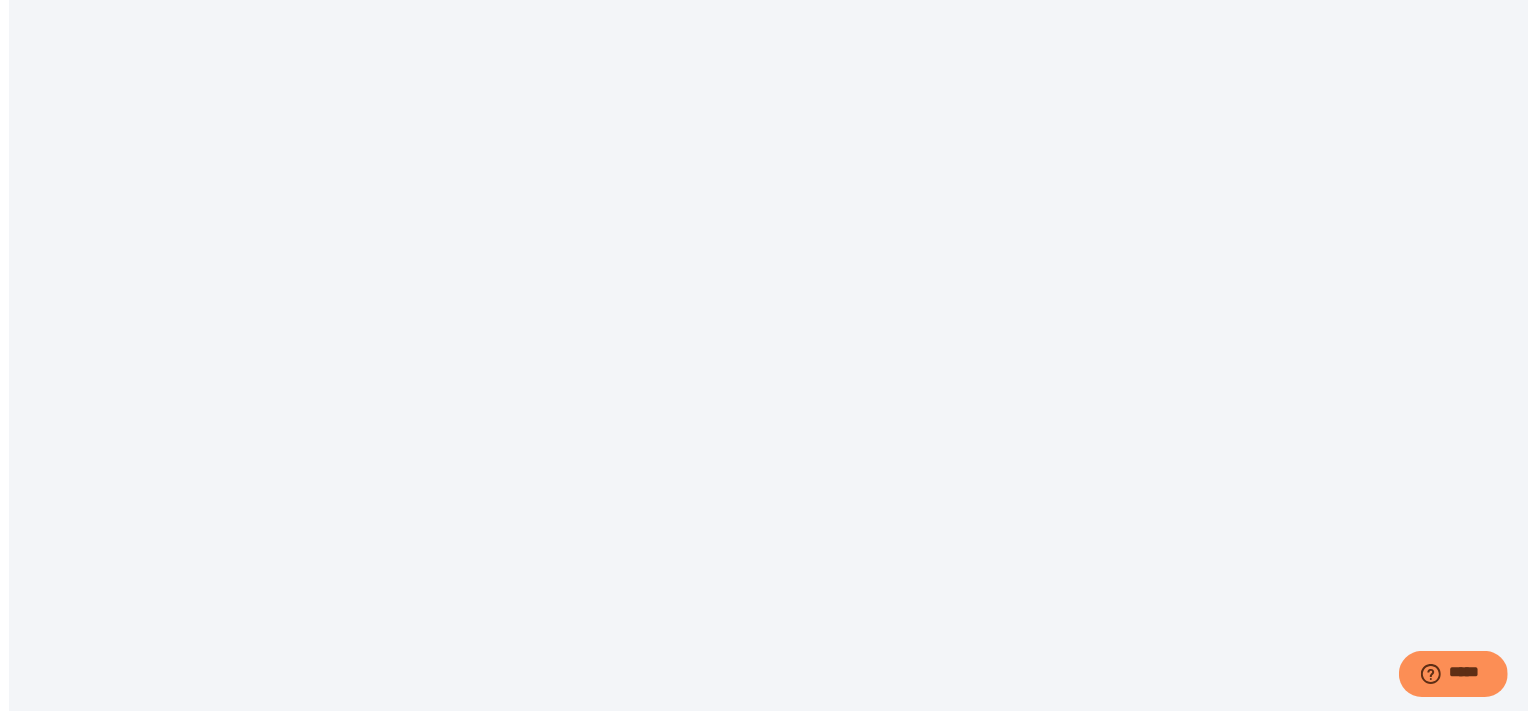 scroll, scrollTop: 0, scrollLeft: 0, axis: both 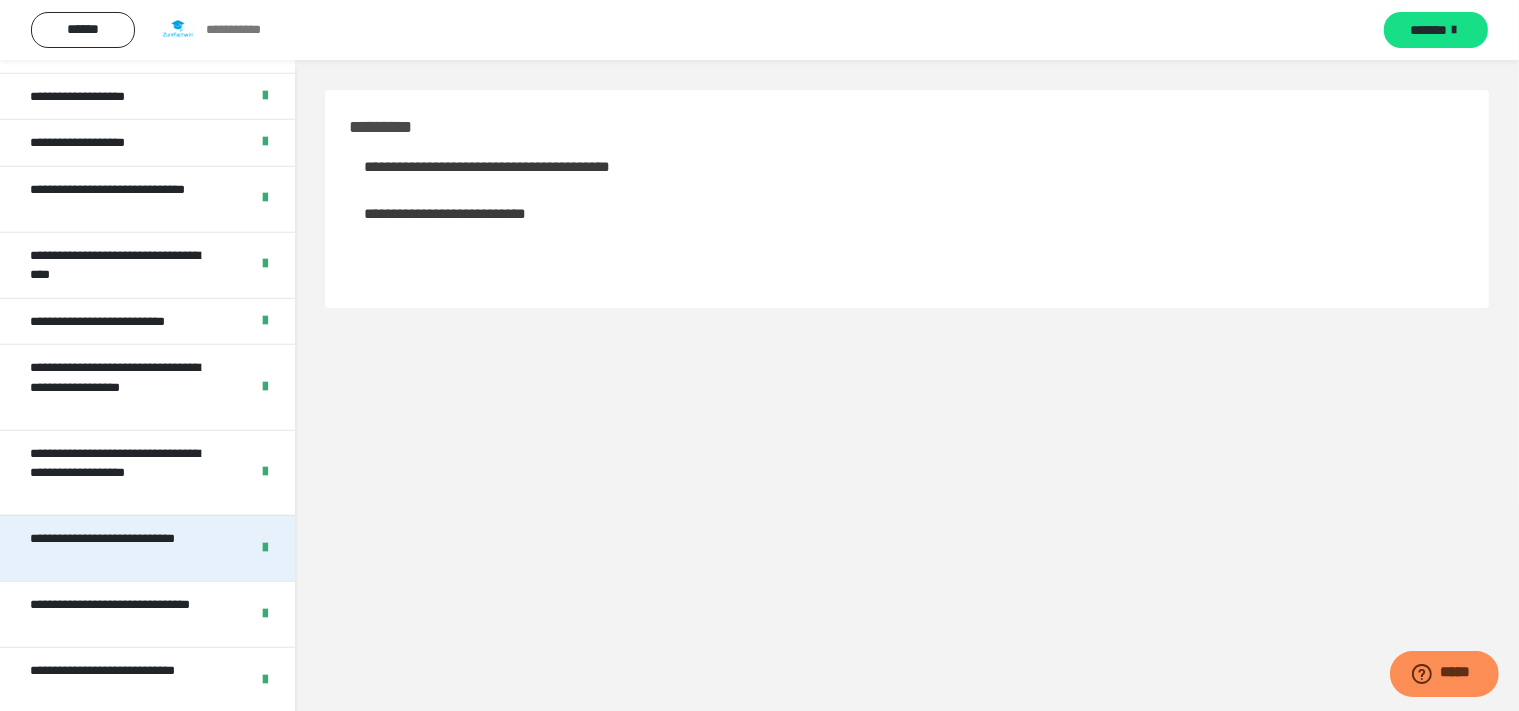 click on "**********" at bounding box center (123, 548) 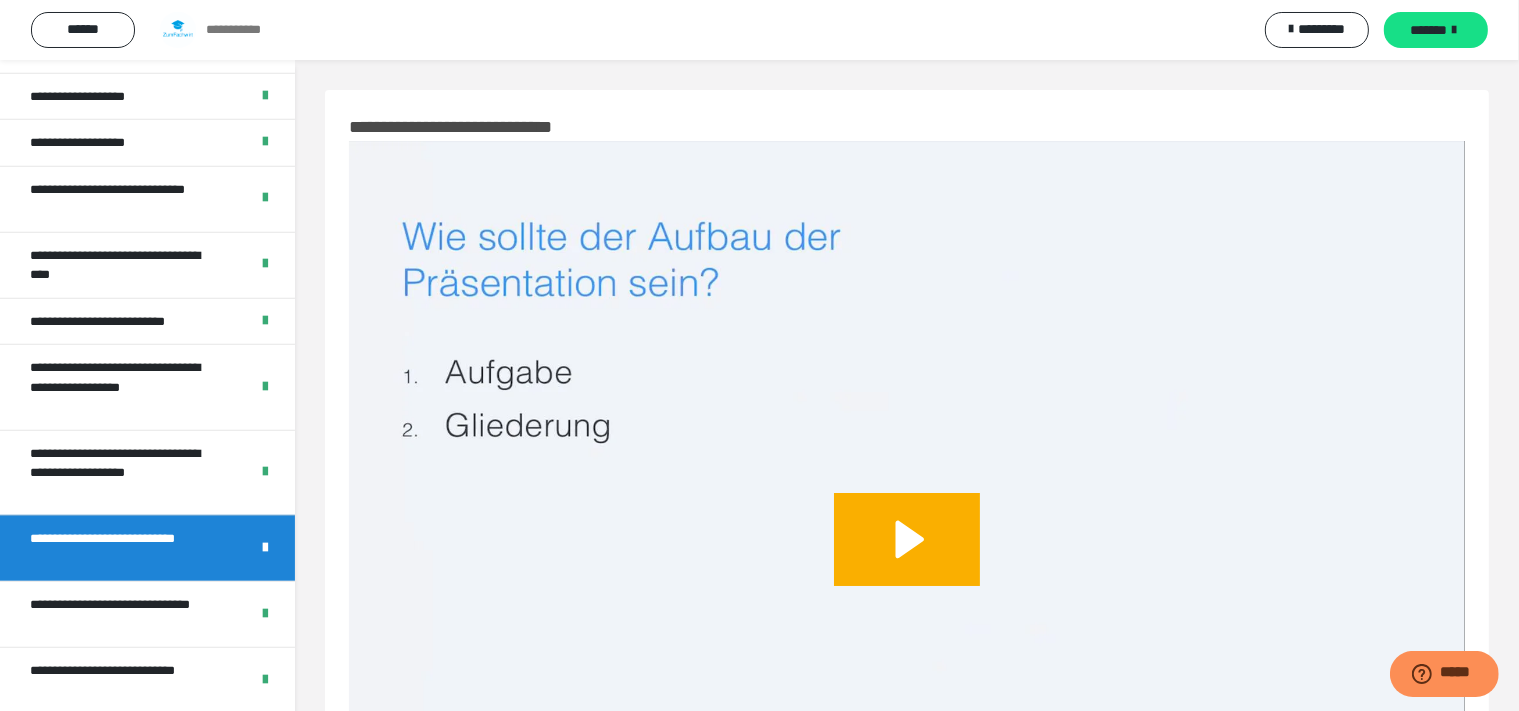 scroll, scrollTop: 320, scrollLeft: 0, axis: vertical 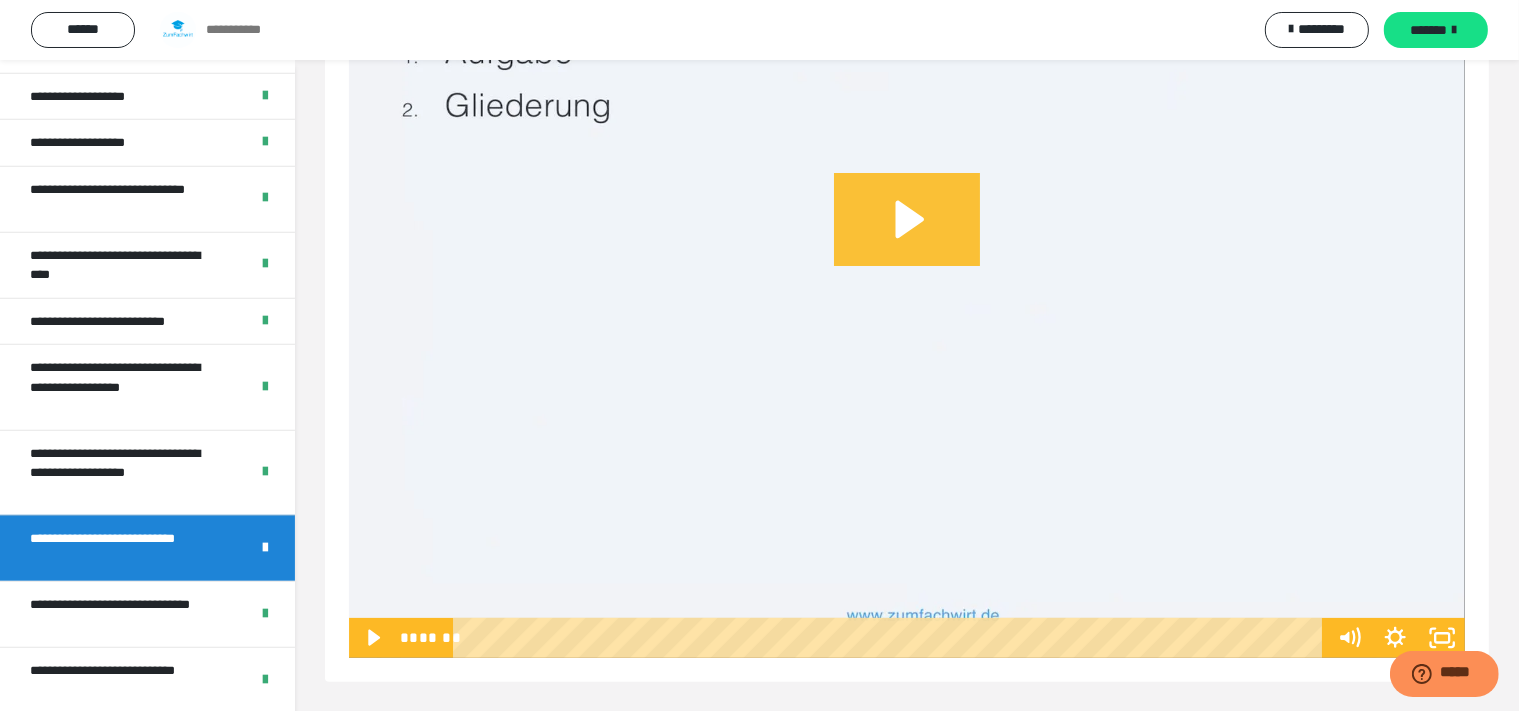 click 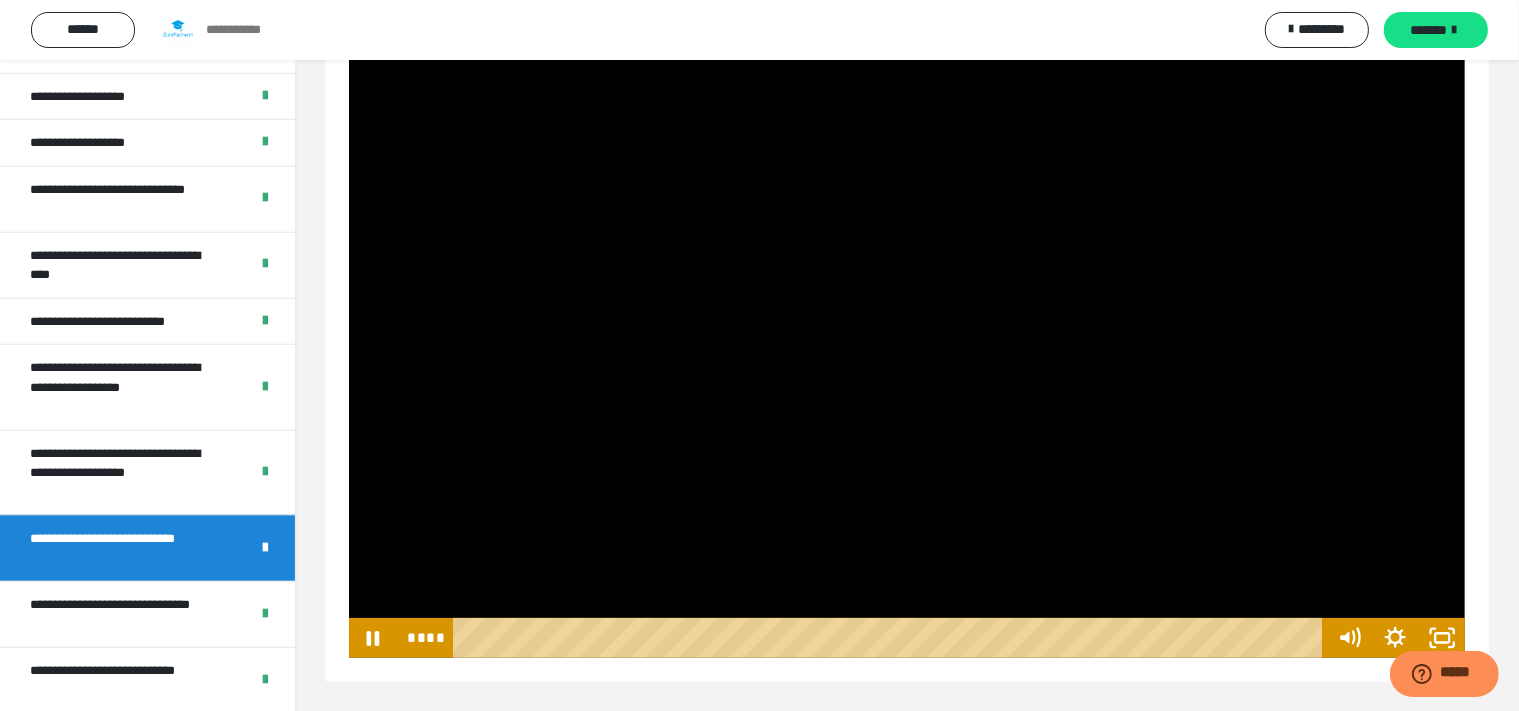 click at bounding box center [907, 239] 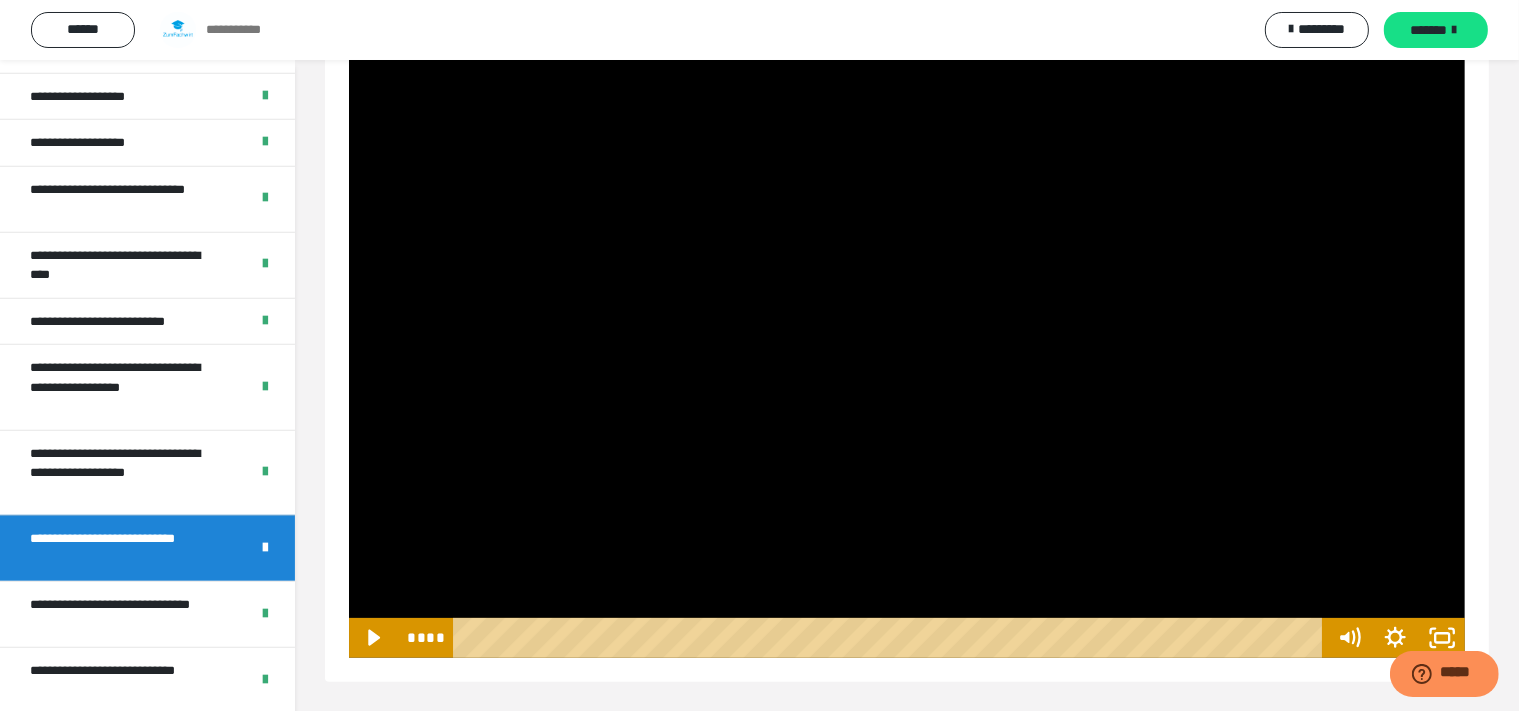 type 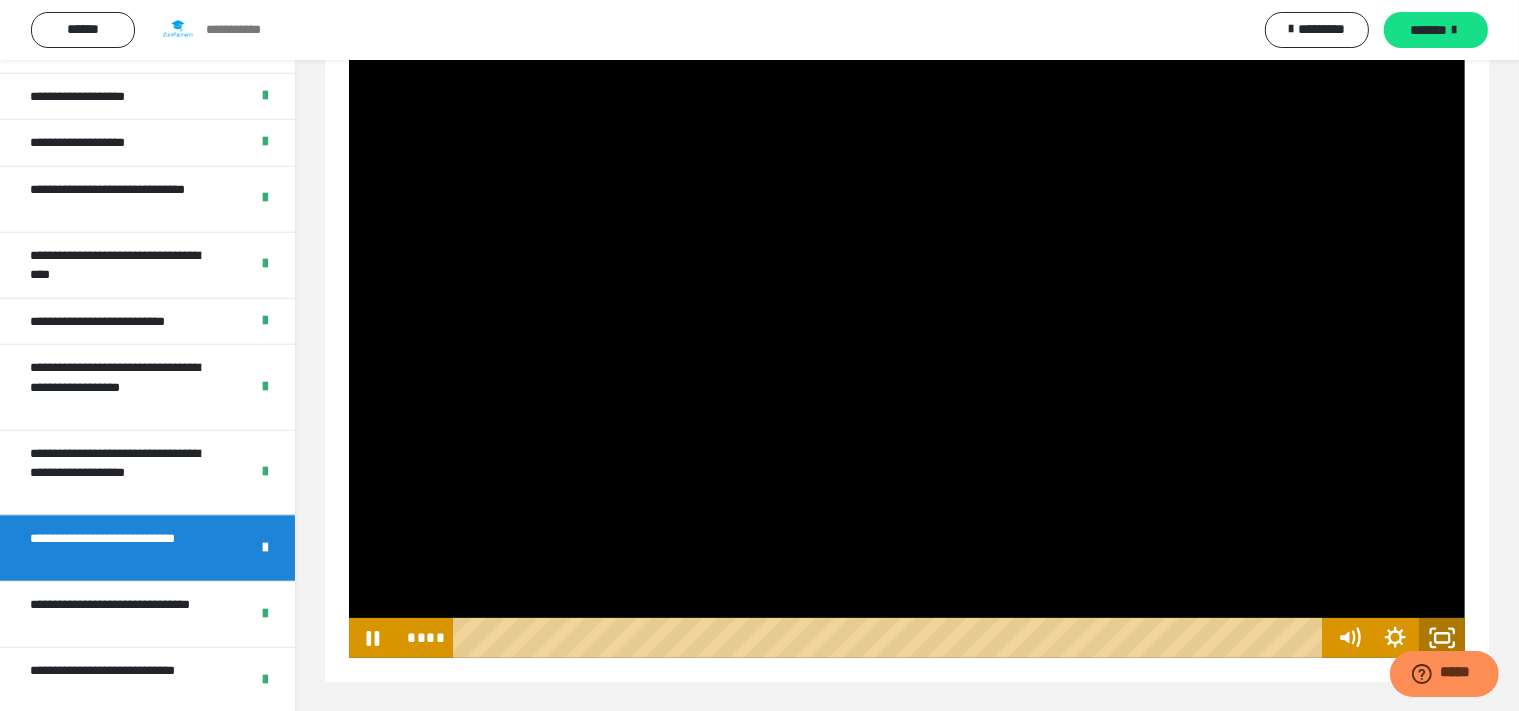 click 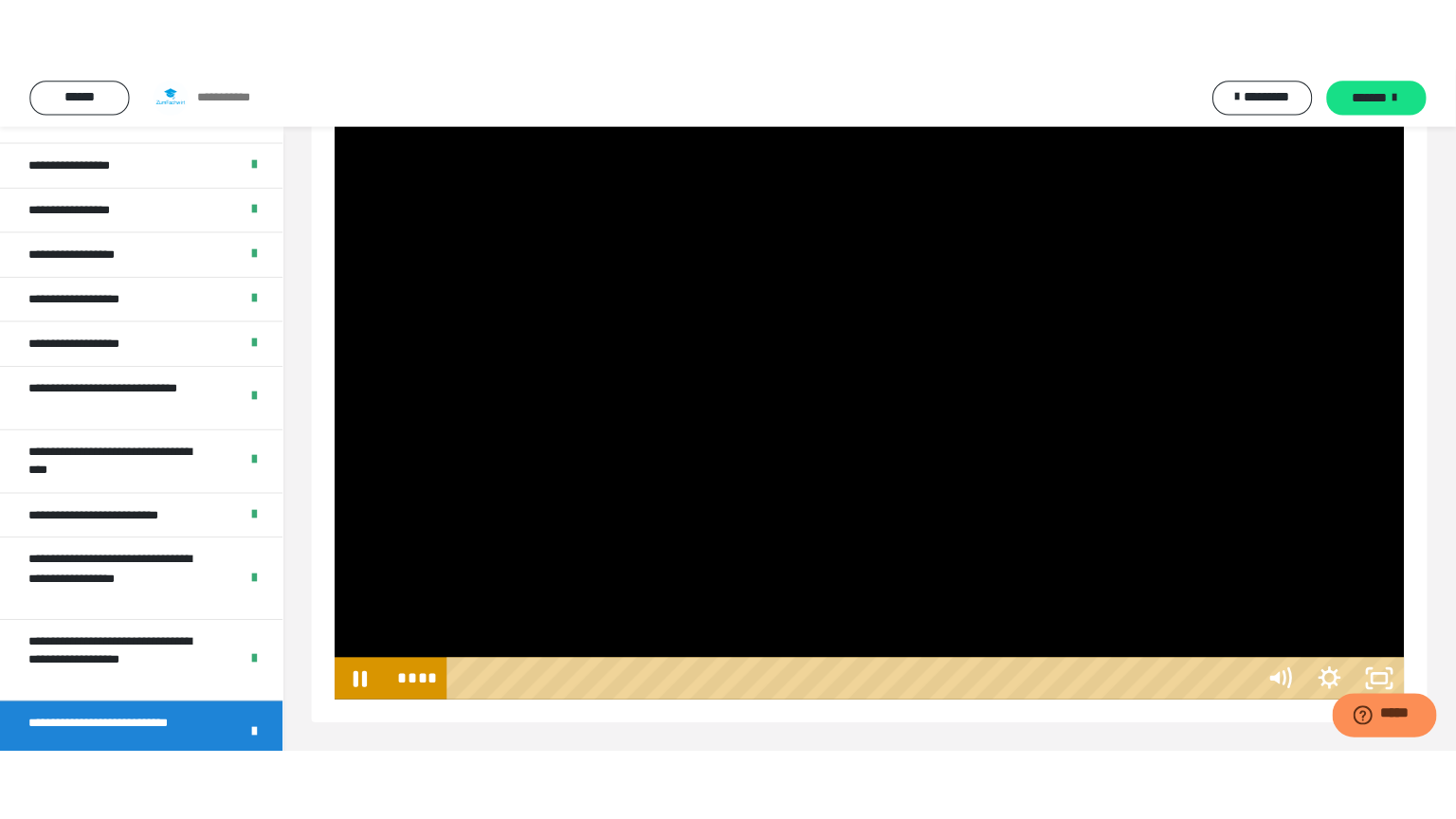 scroll, scrollTop: 171, scrollLeft: 0, axis: vertical 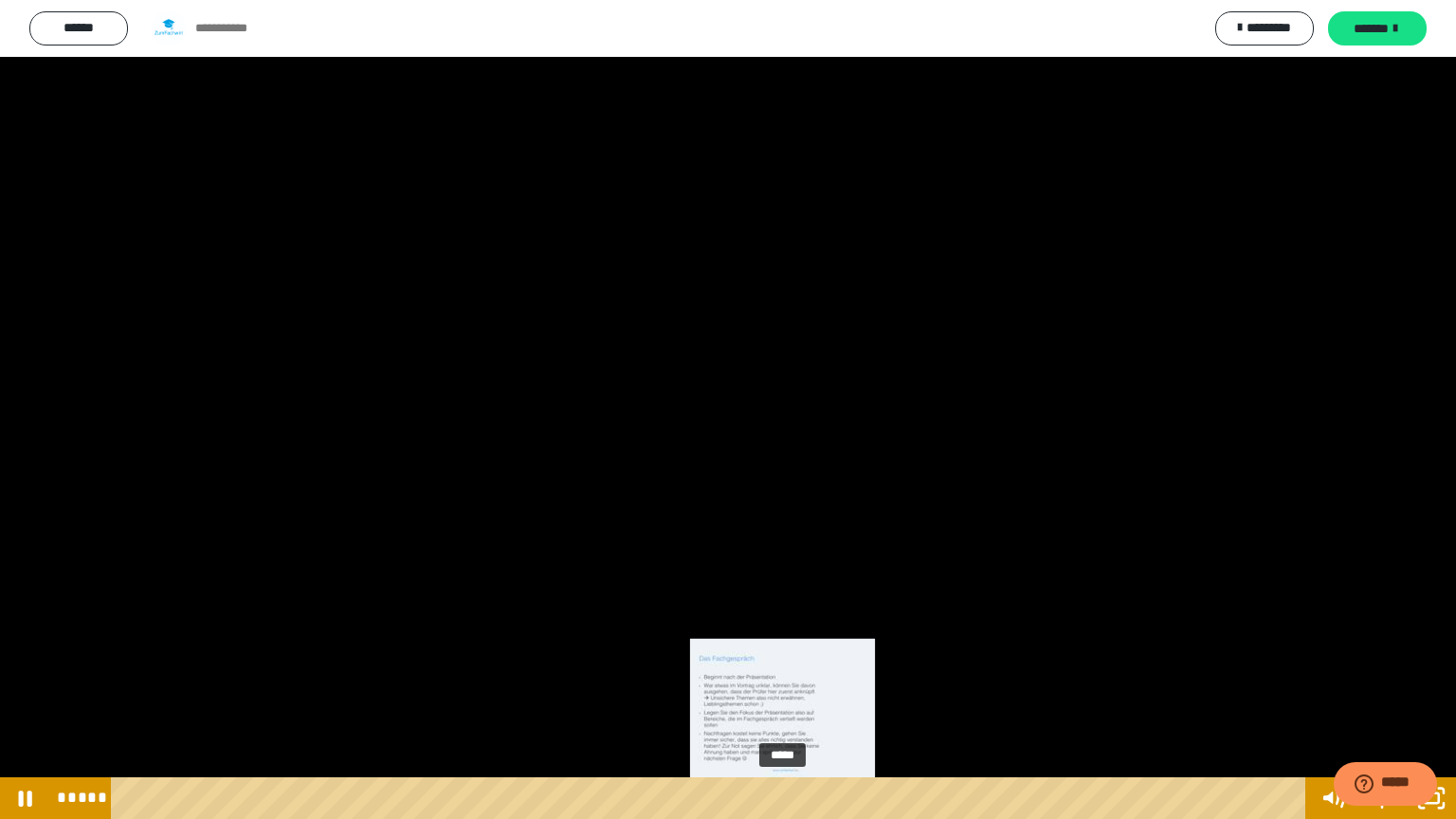 click on "*****" at bounding box center (712, 798) 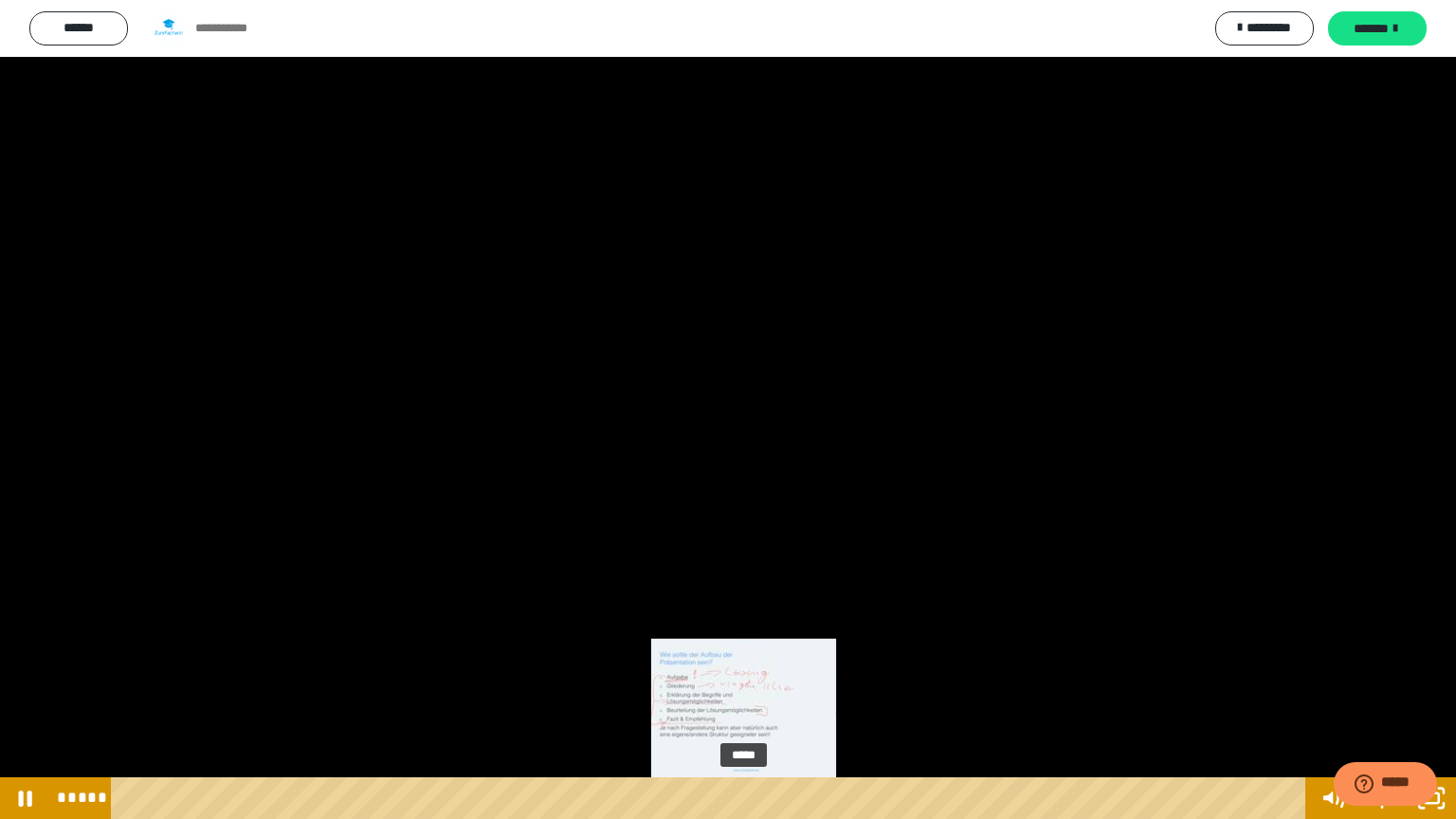 click on "*****" at bounding box center [712, 798] 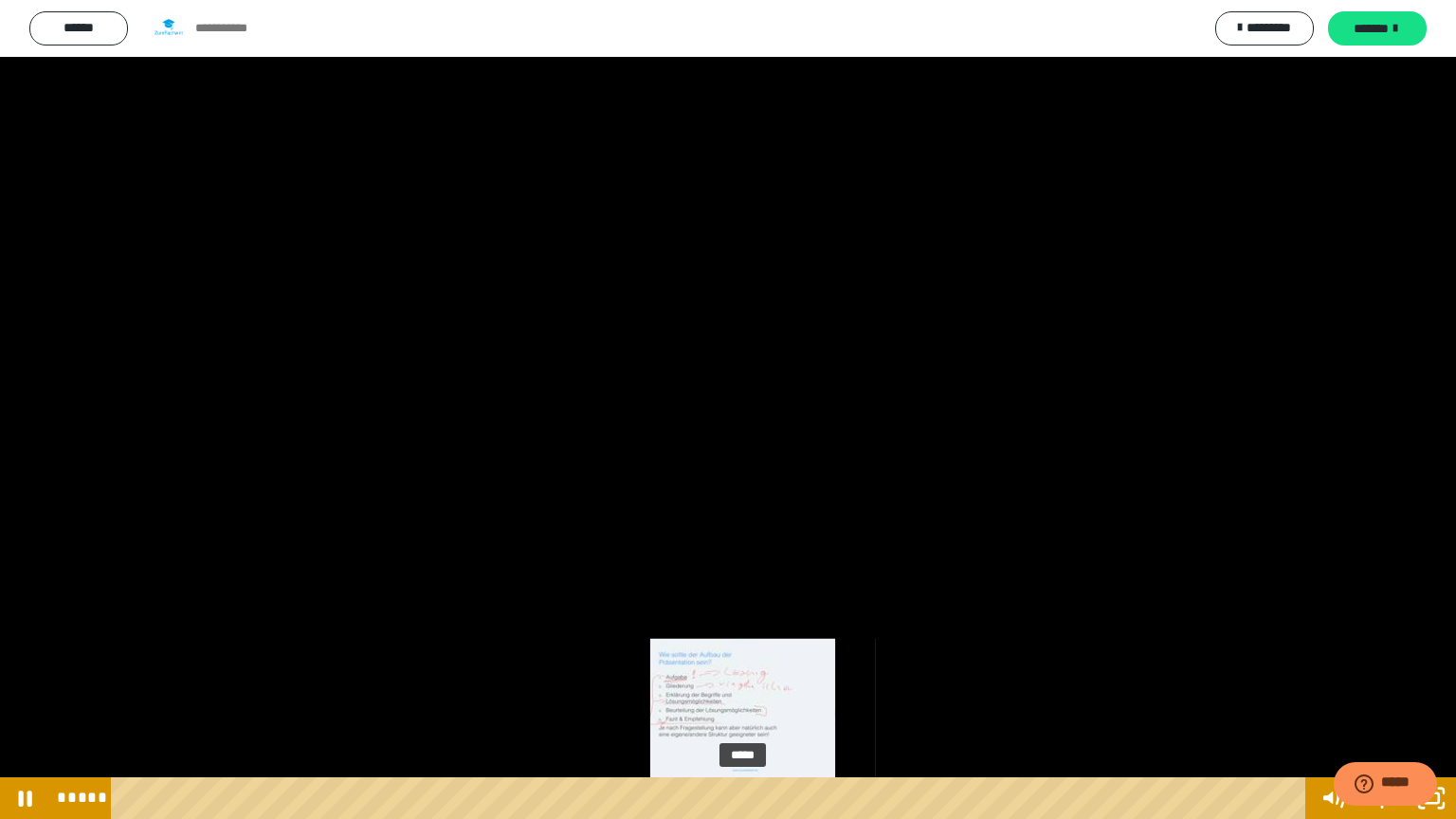 click on "*****" at bounding box center [712, 798] 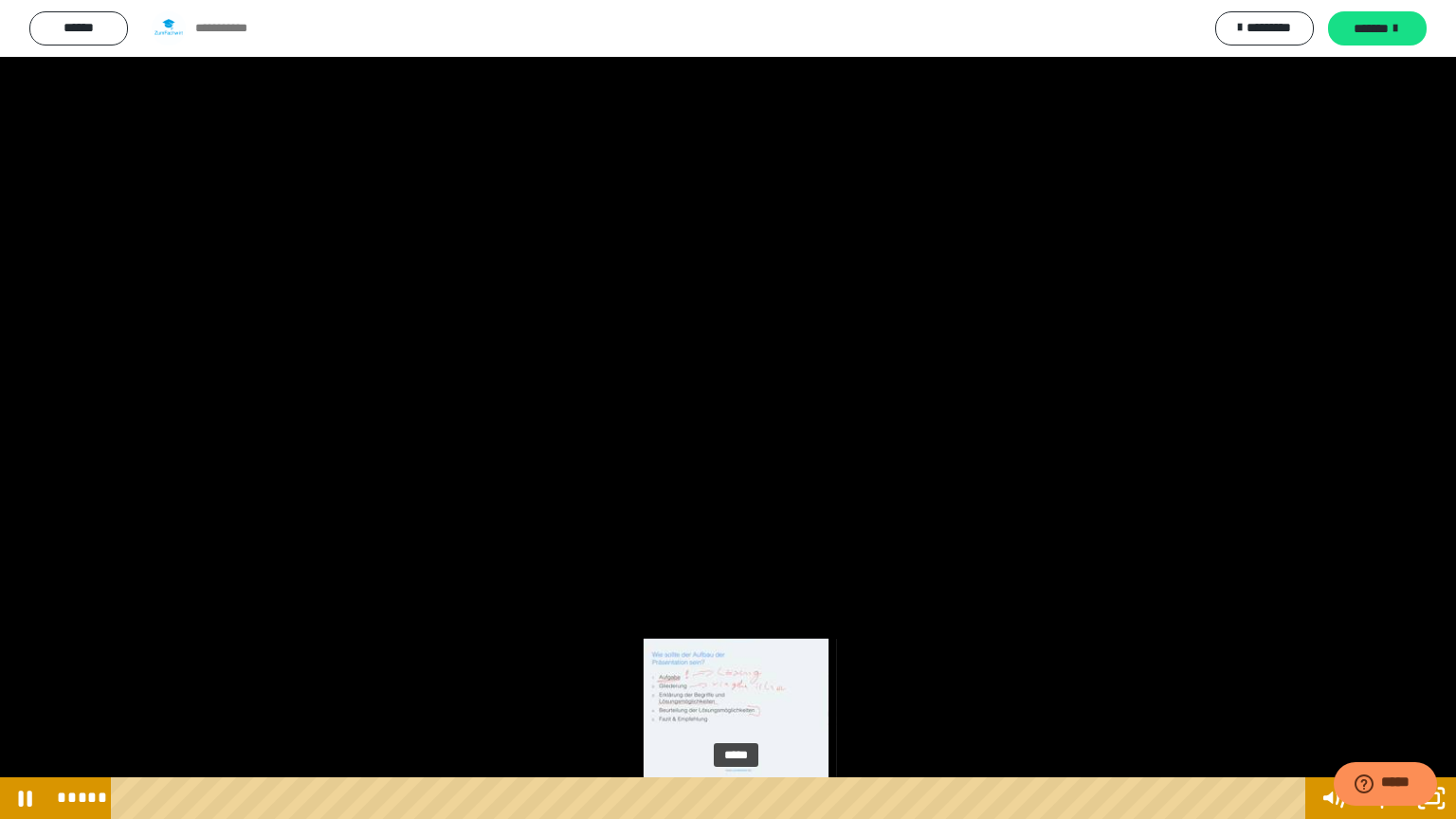 click at bounding box center [742, 798] 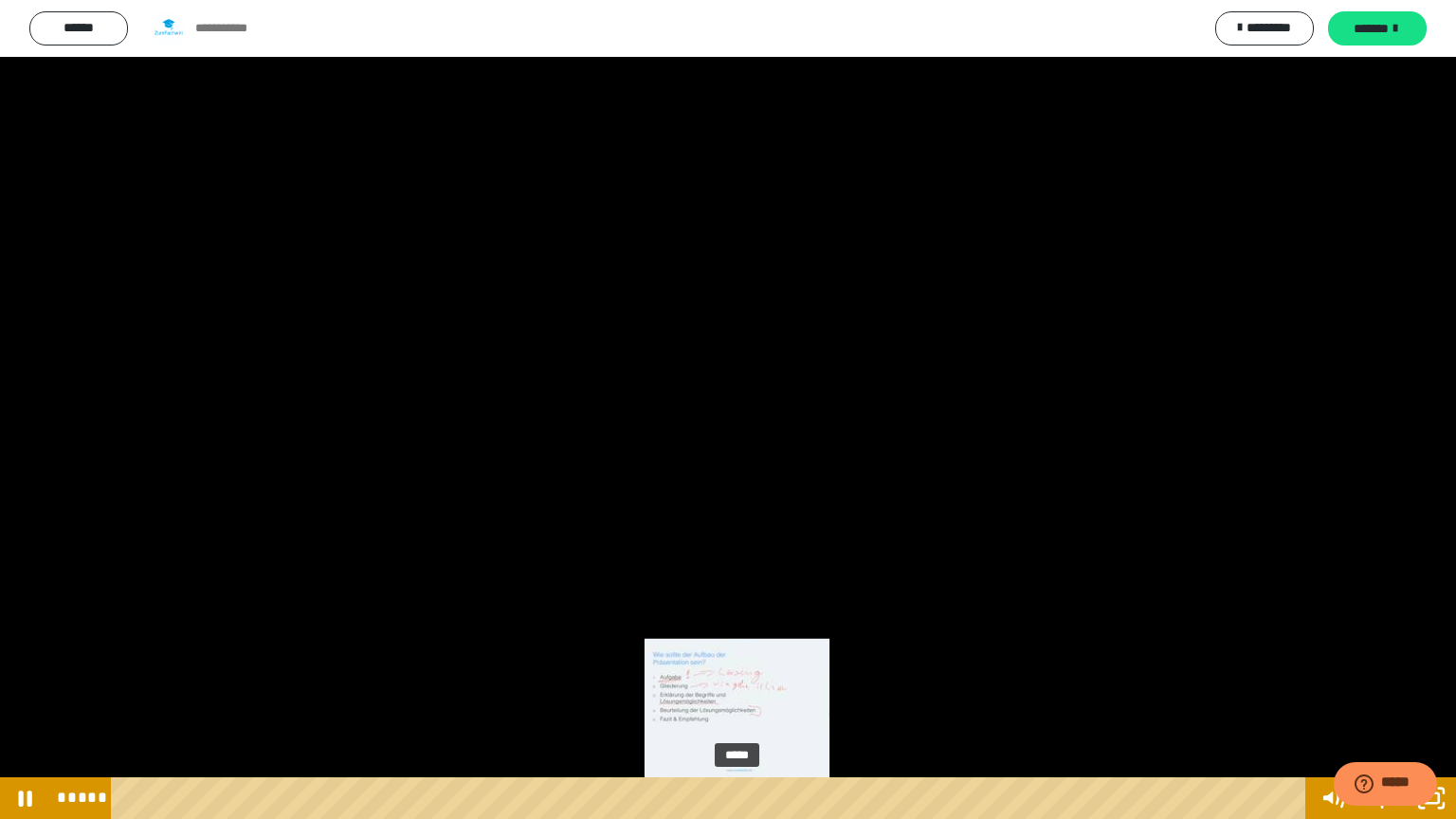 click at bounding box center [736, 798] 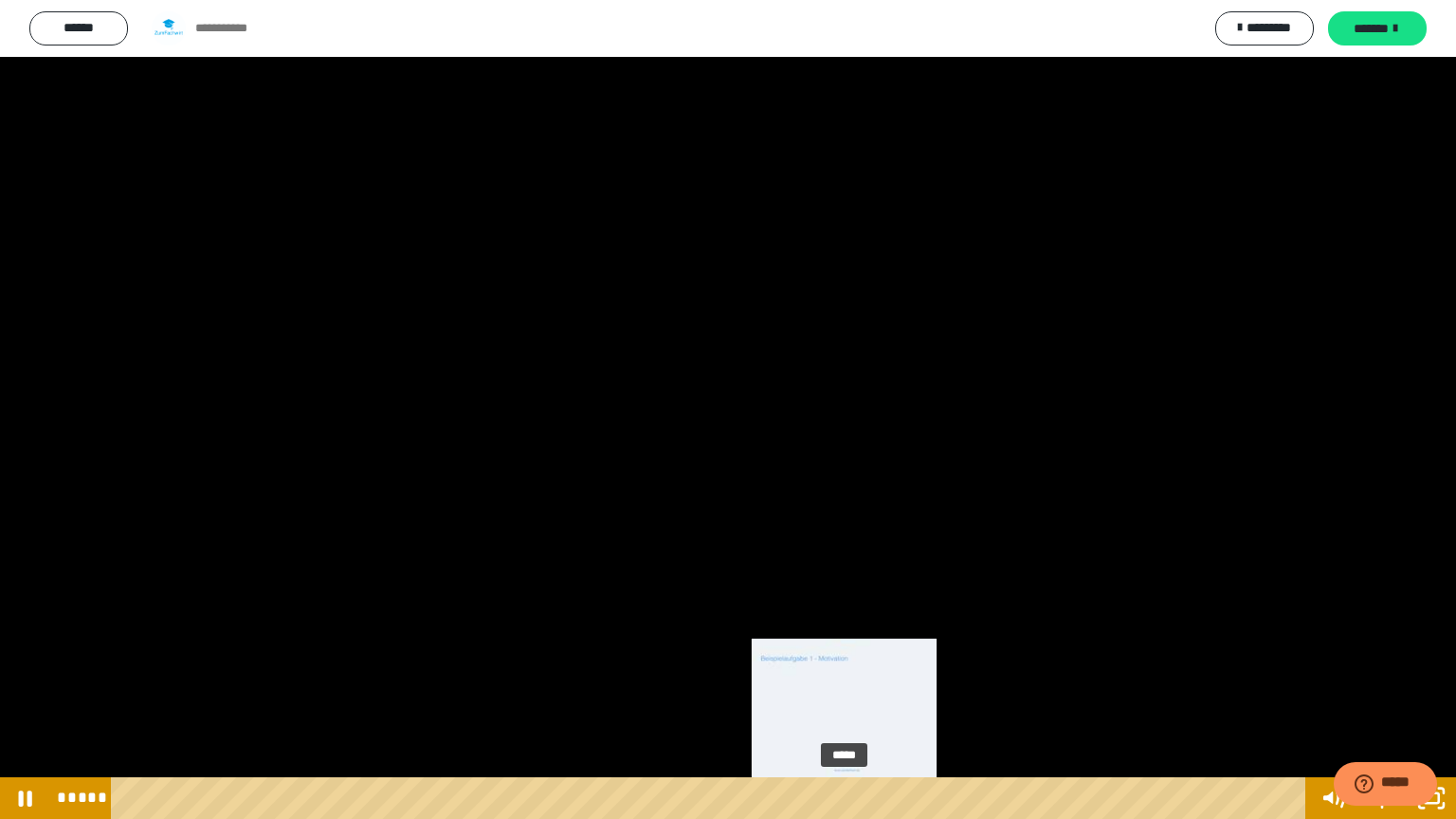 click on "*****" at bounding box center [712, 798] 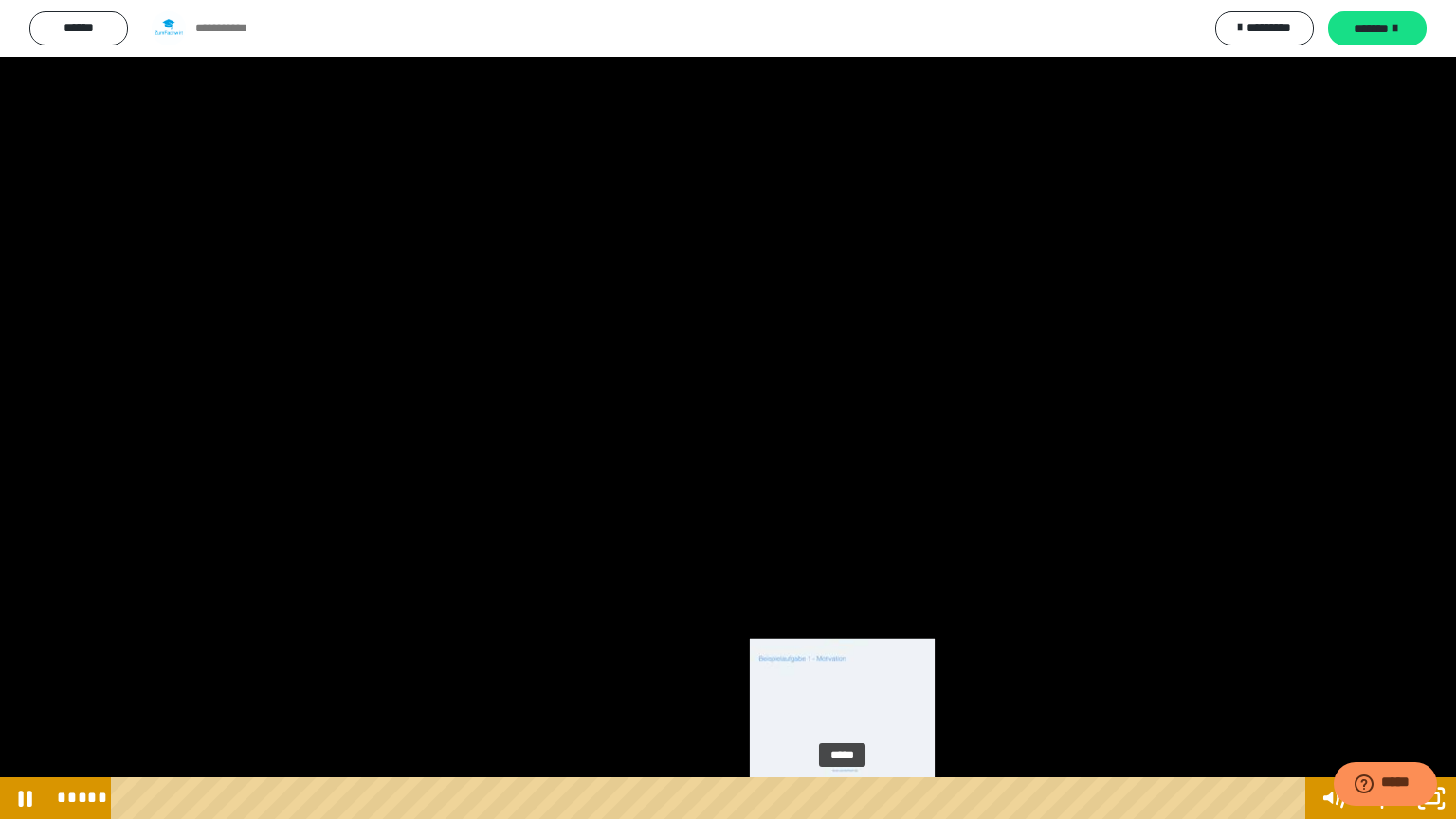 click at bounding box center (844, 798) 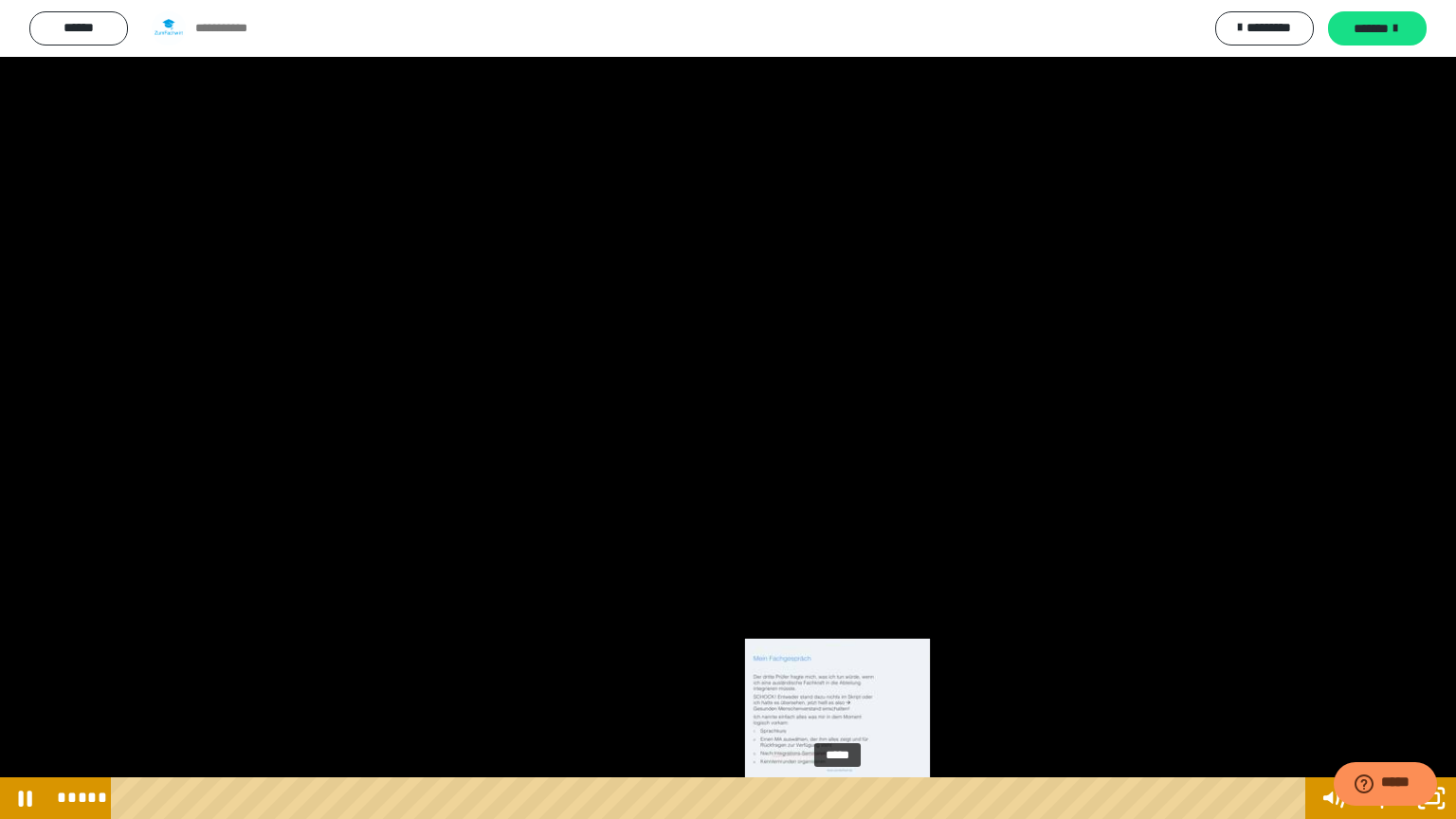 click at bounding box center [837, 798] 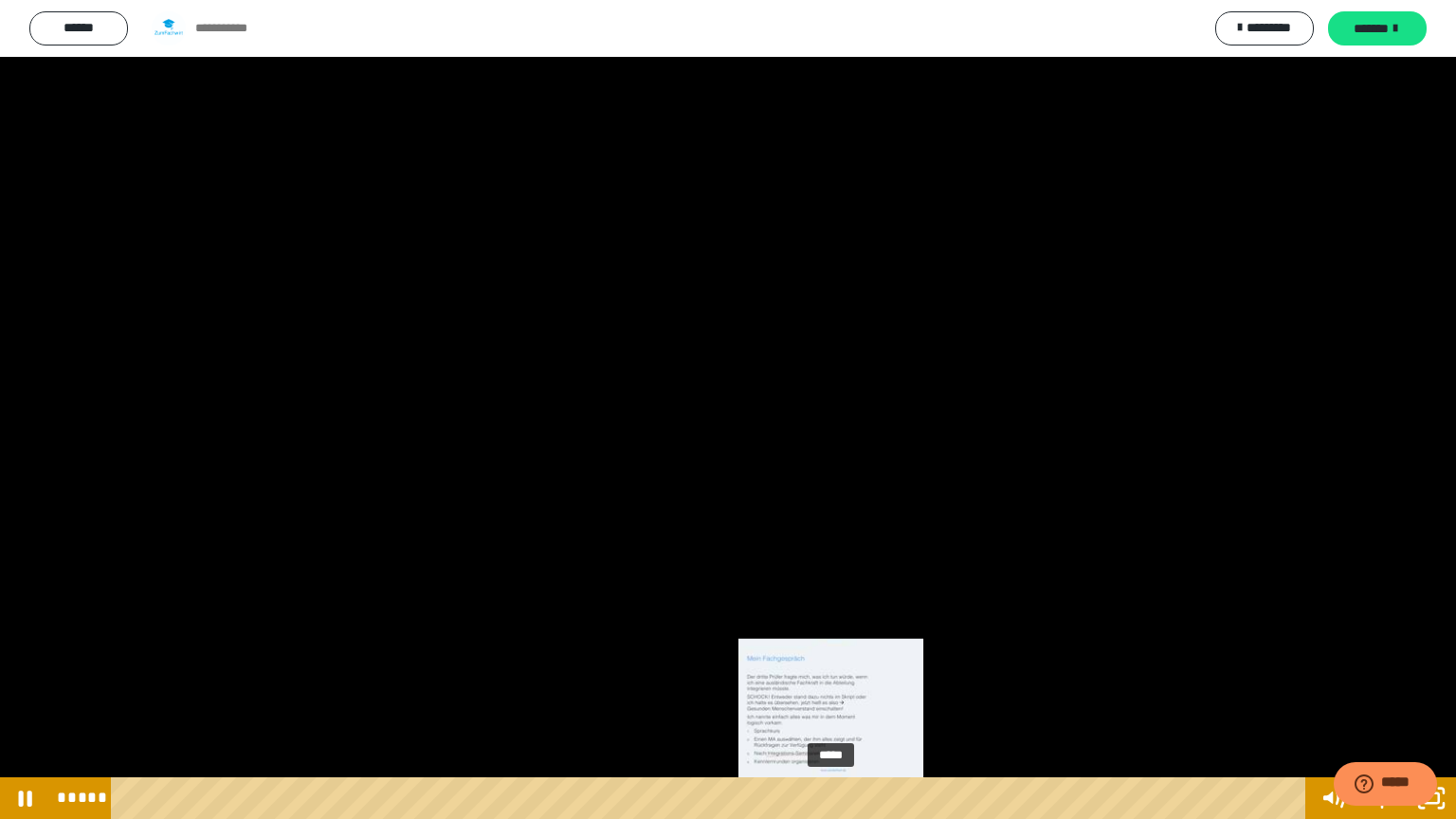 click at bounding box center [837, 798] 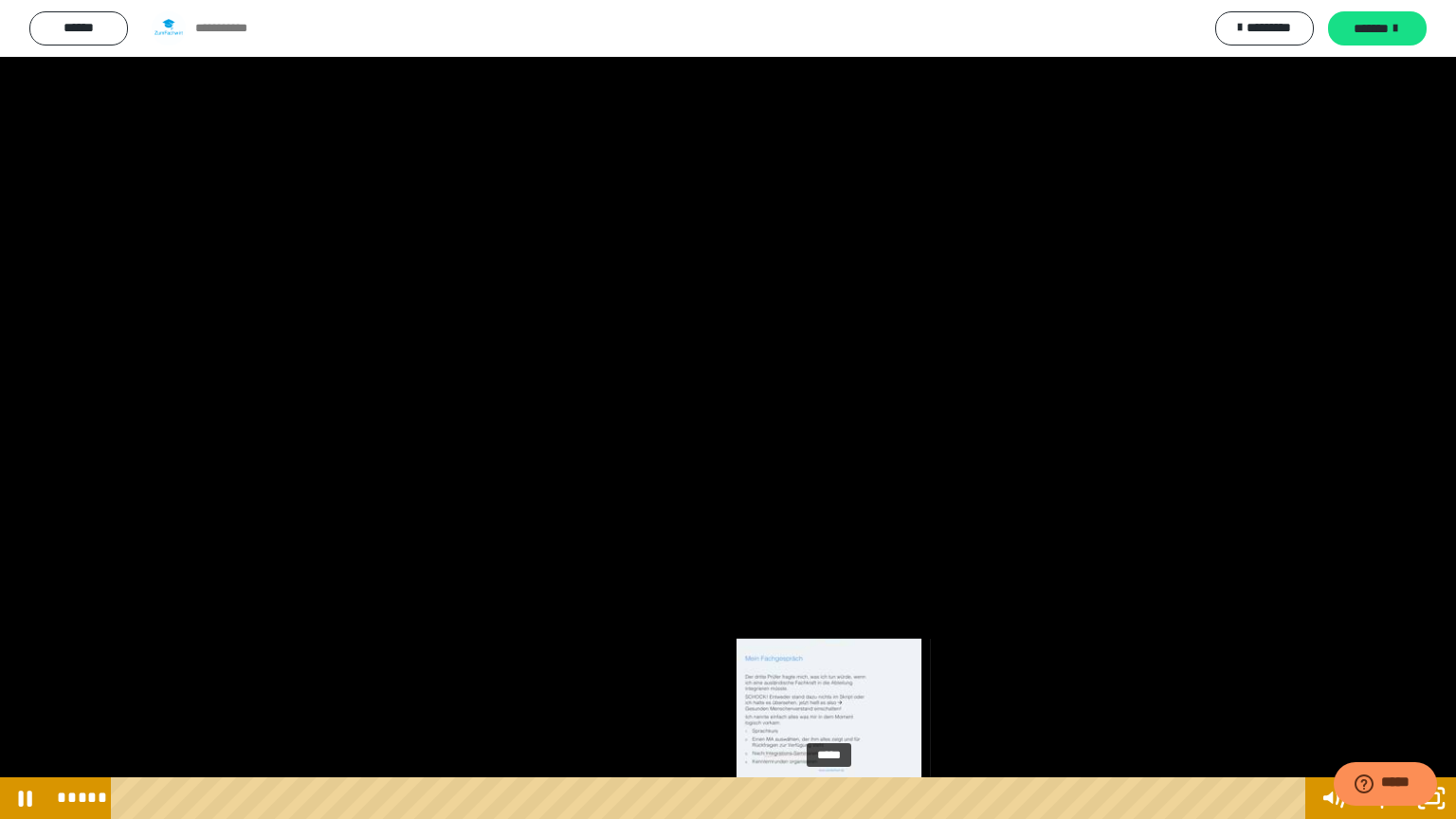 click at bounding box center (828, 798) 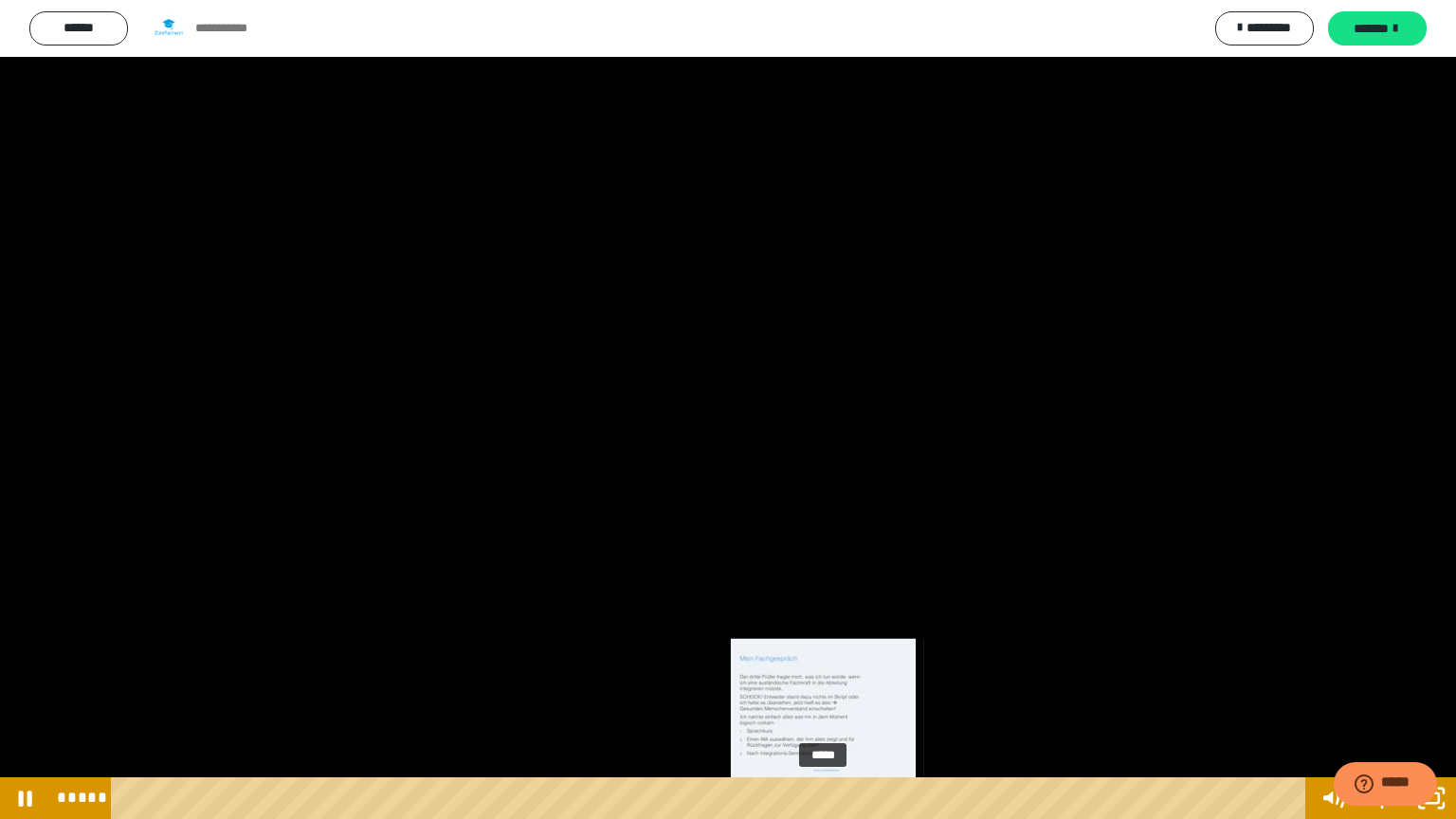 click at bounding box center (823, 798) 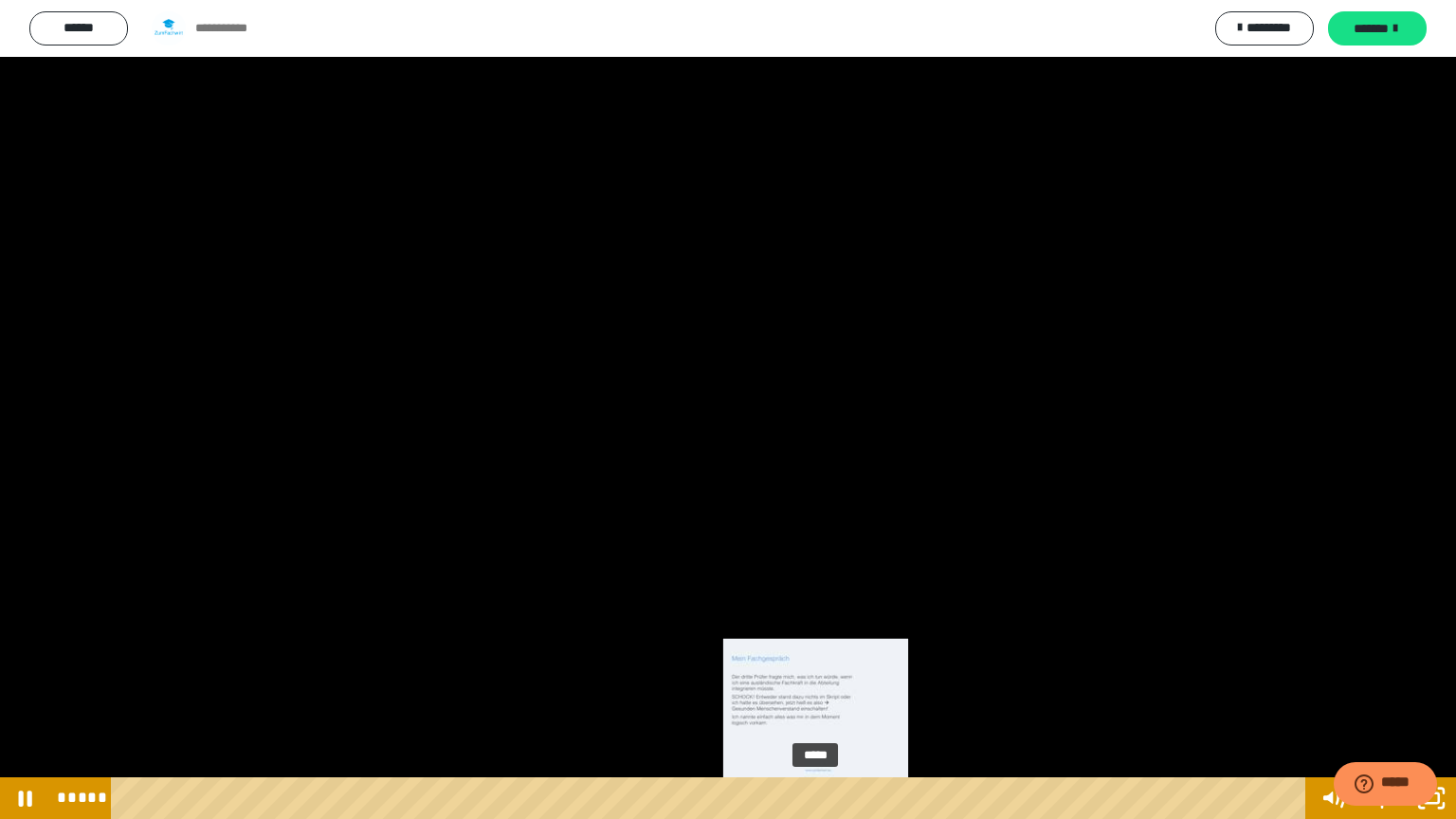 click at bounding box center [815, 798] 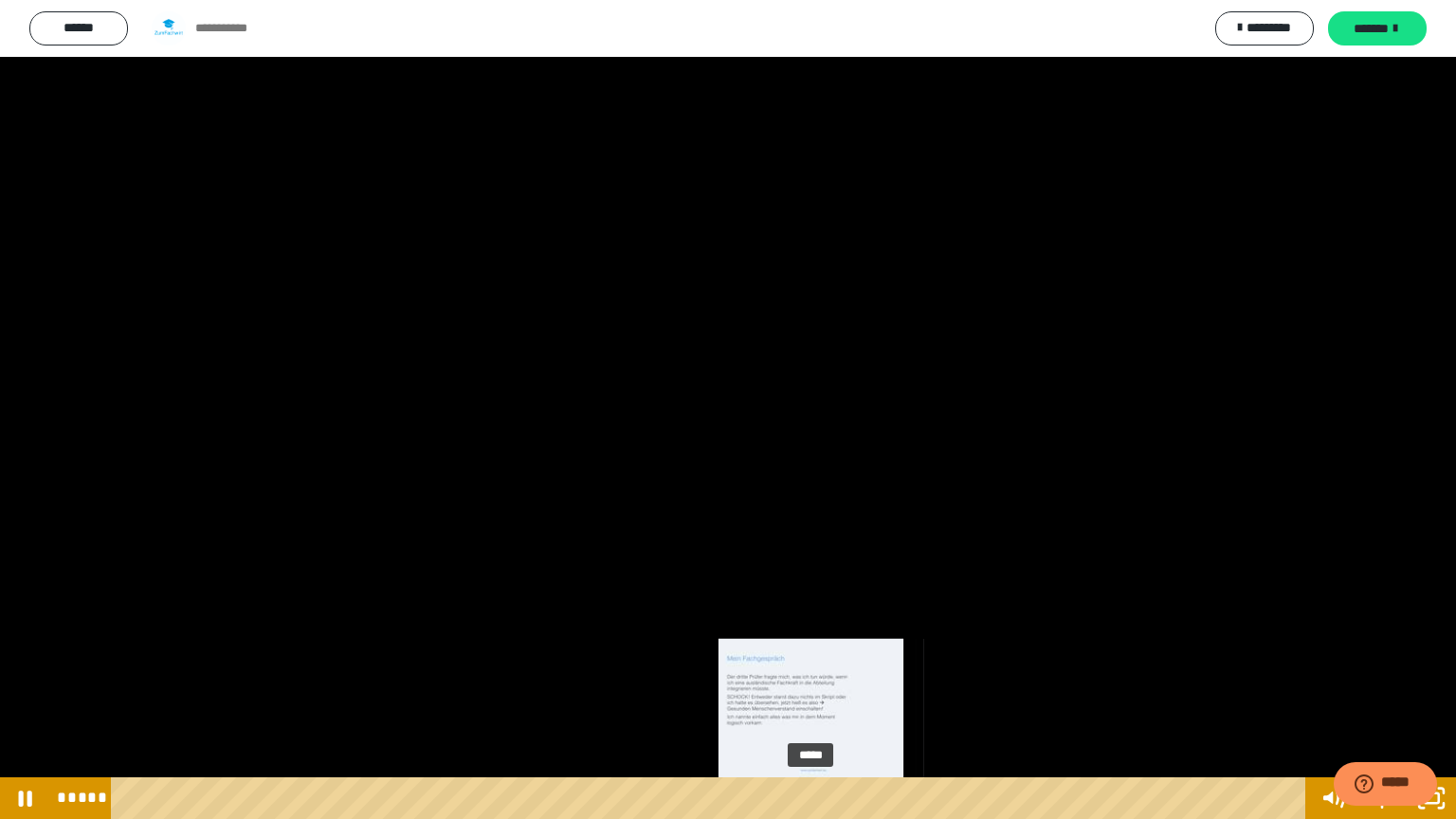 click at bounding box center [815, 798] 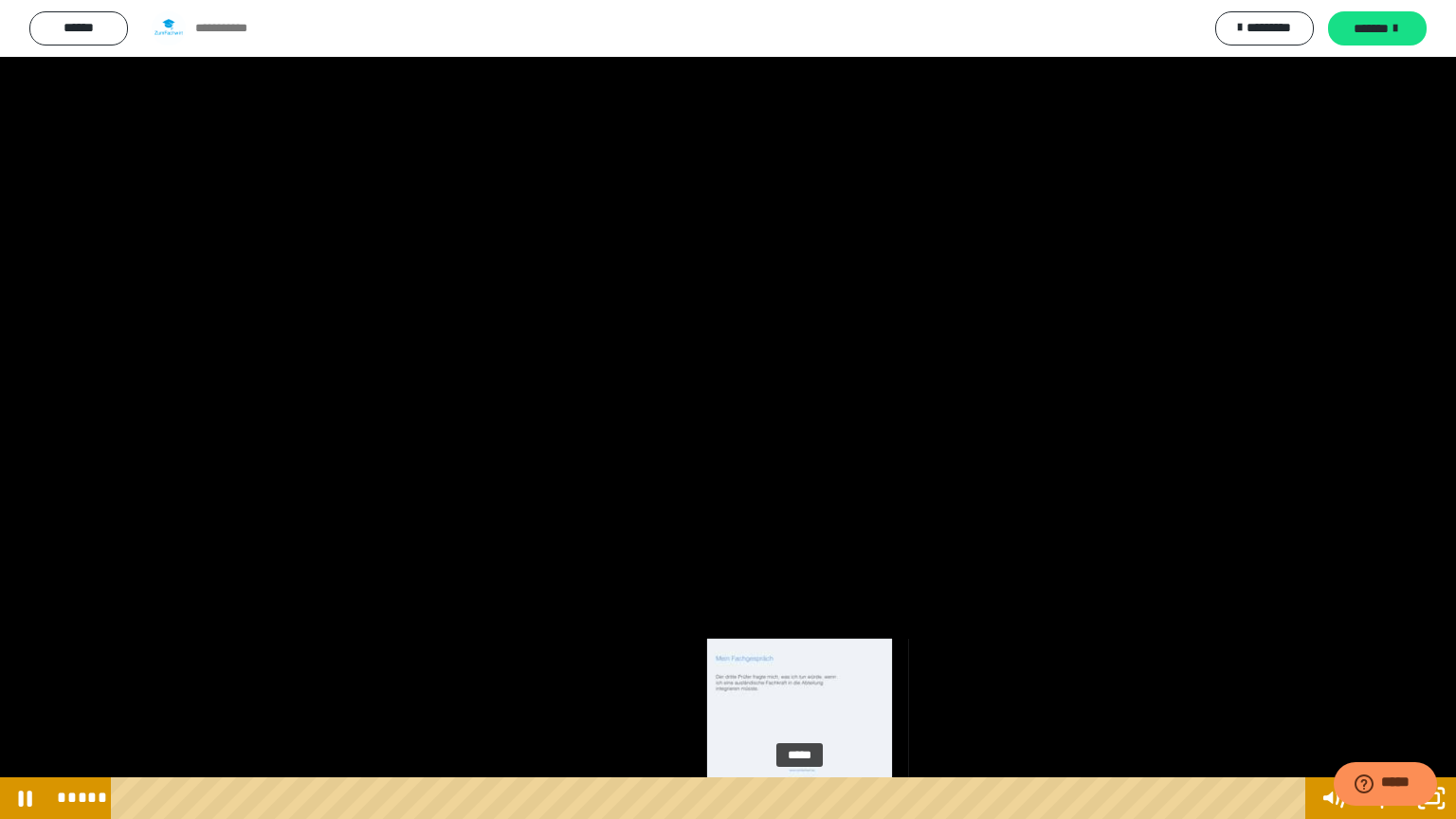 click on "*****" at bounding box center (712, 798) 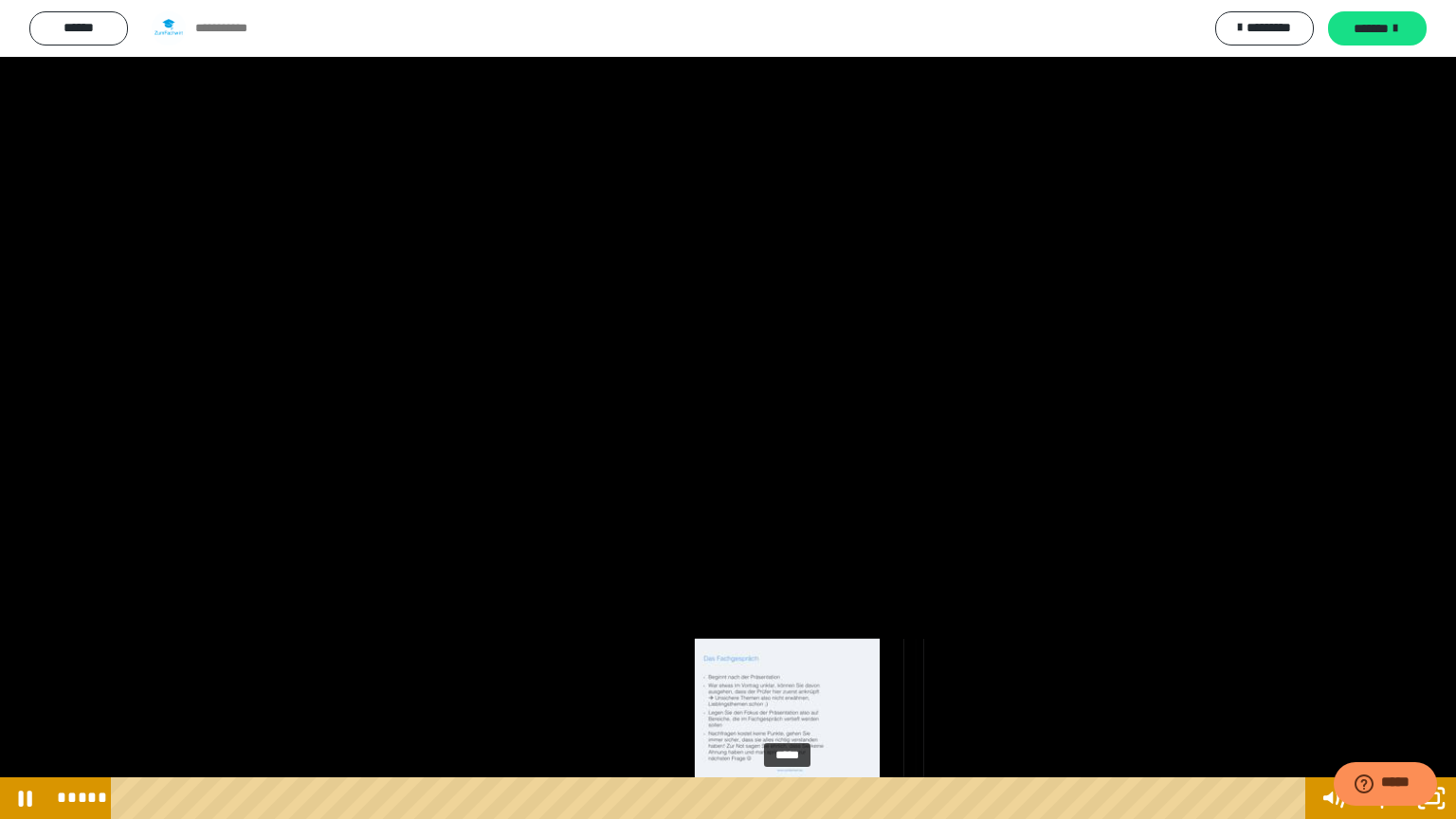 click on "*****" at bounding box center (712, 798) 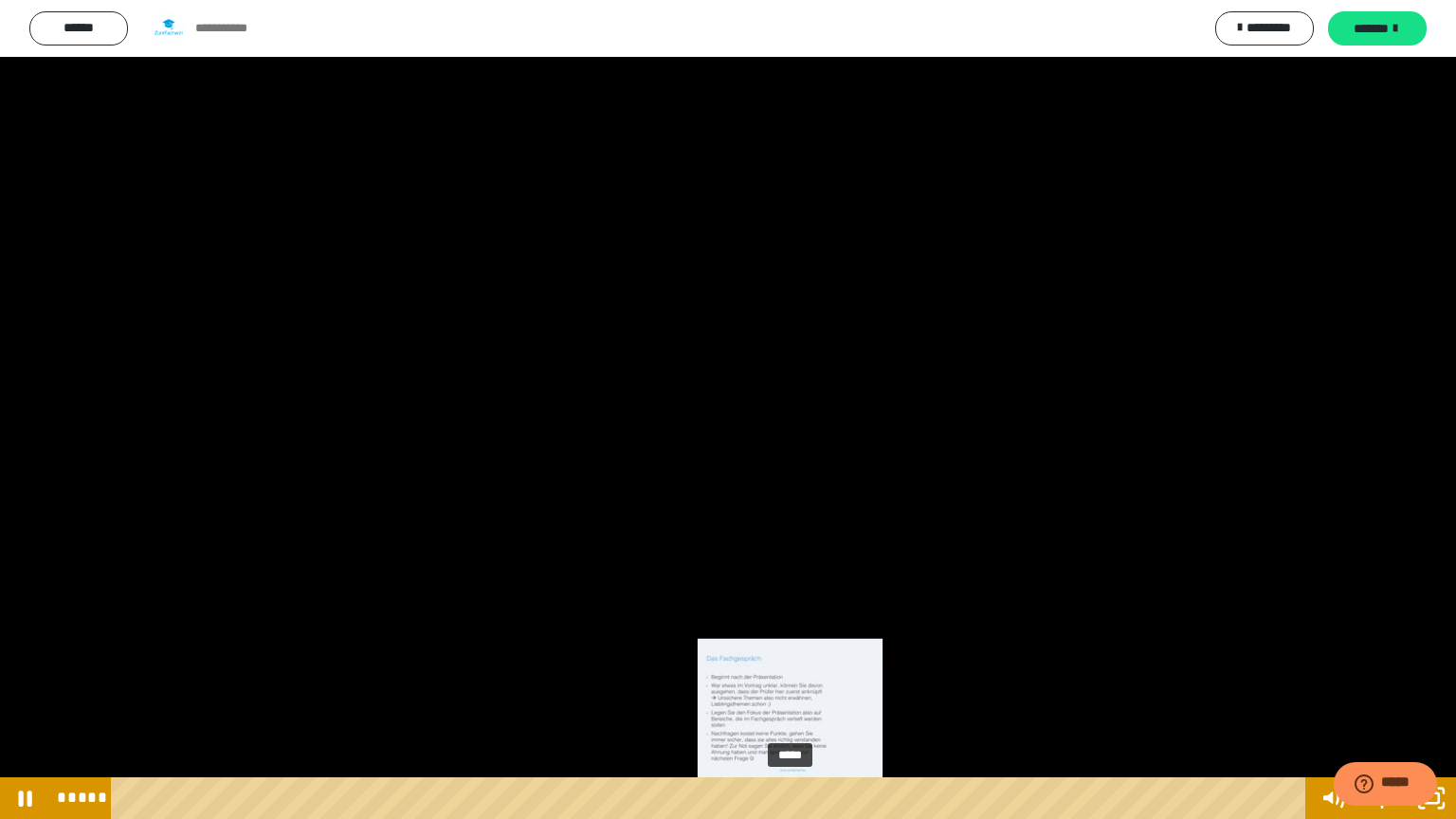 click at bounding box center (787, 798) 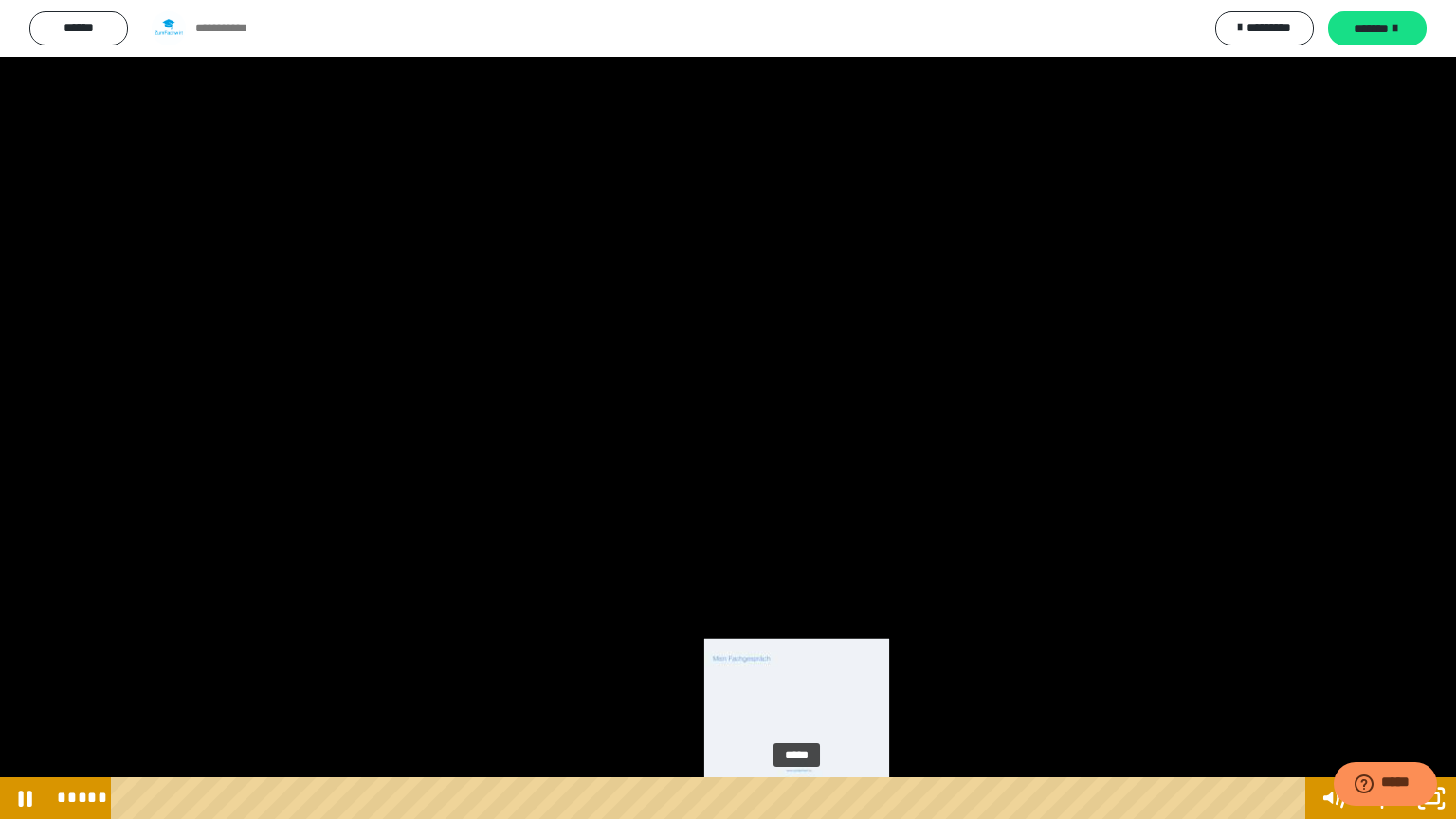 click on "*****" at bounding box center (712, 798) 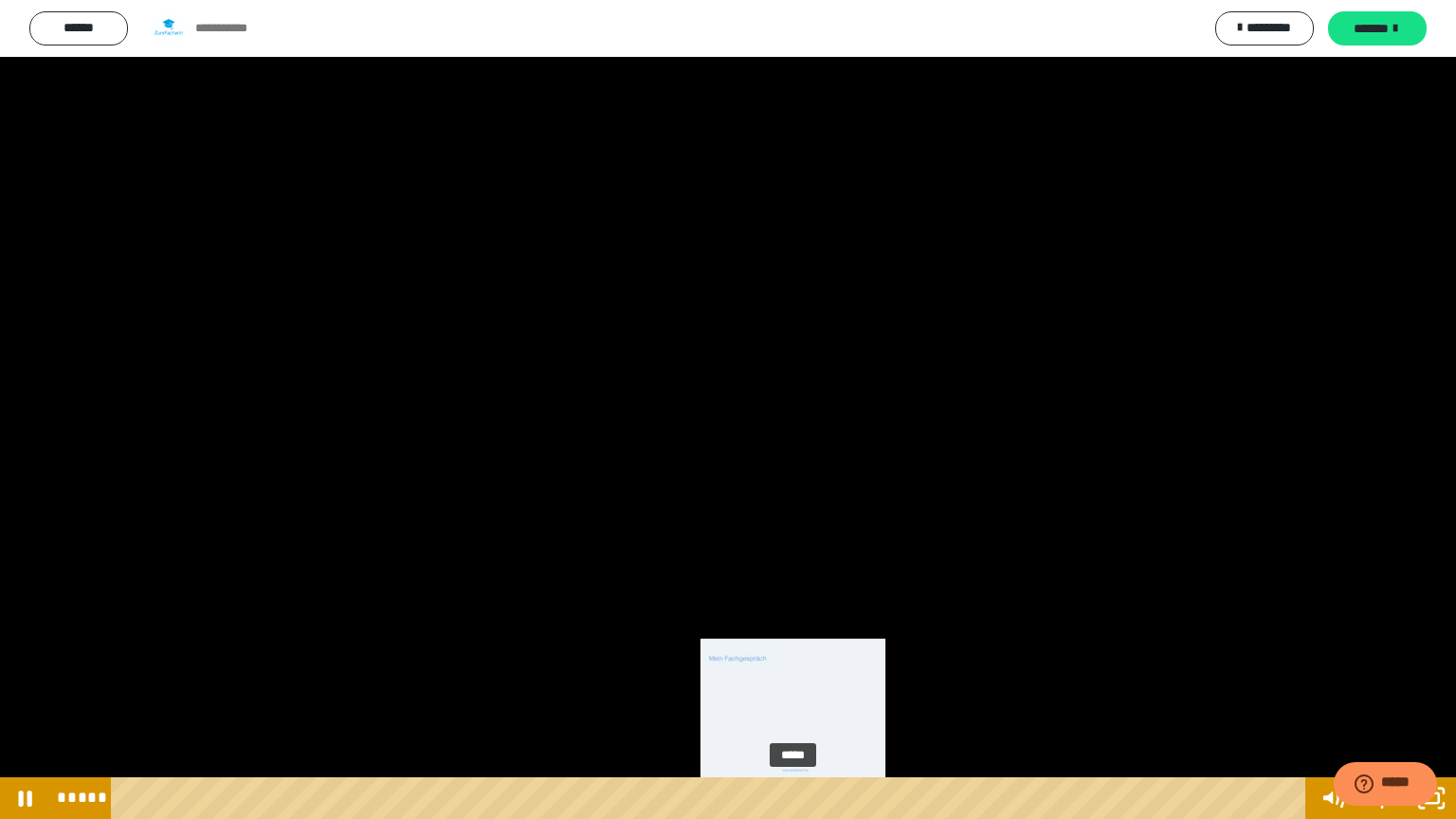 click at bounding box center (792, 798) 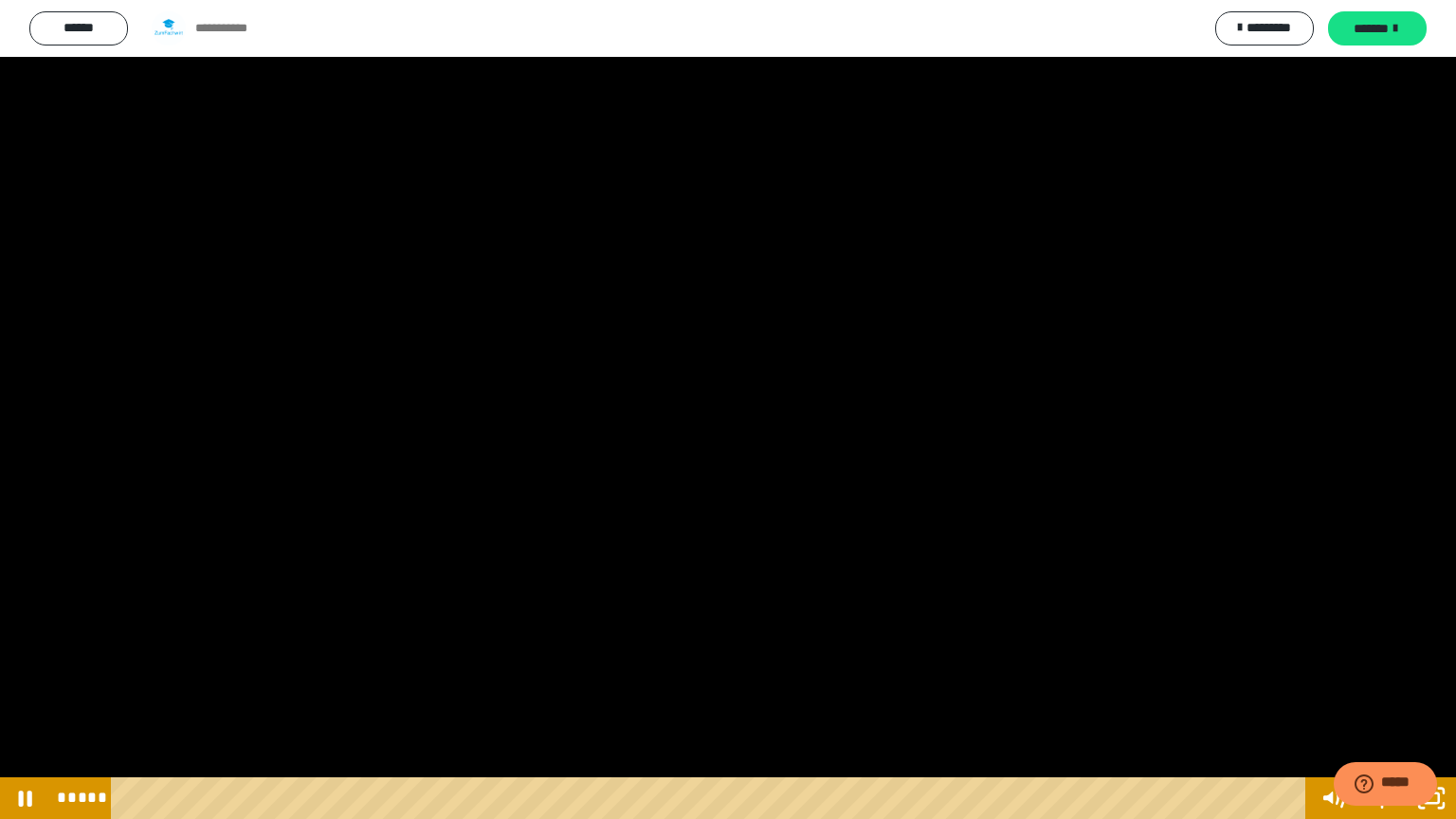 click at bounding box center [728, 410] 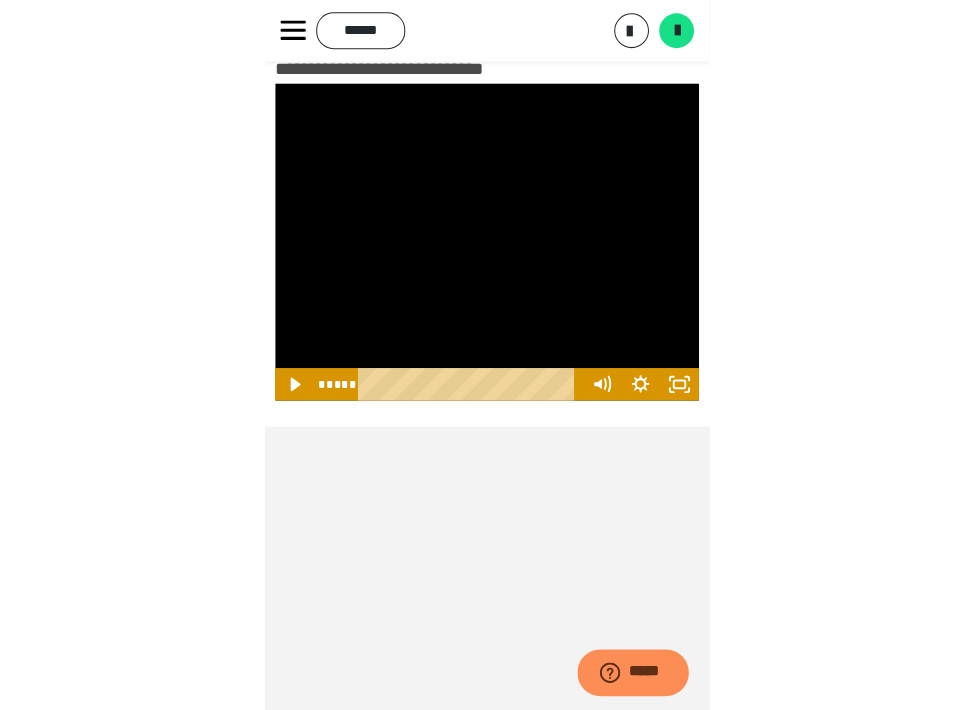 scroll, scrollTop: 60, scrollLeft: 0, axis: vertical 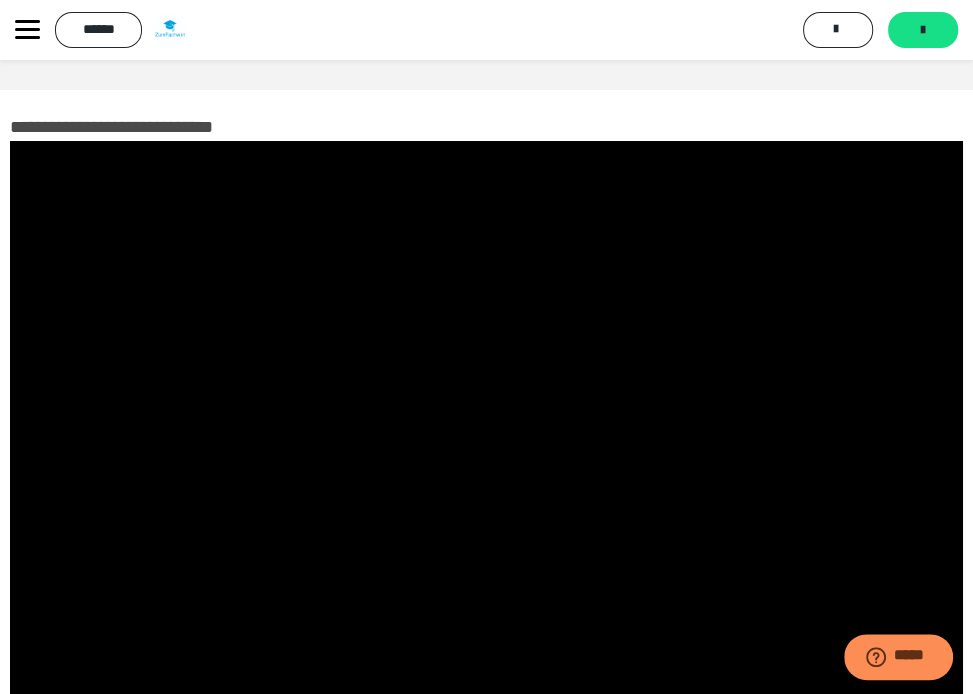 click at bounding box center [486, 498] 